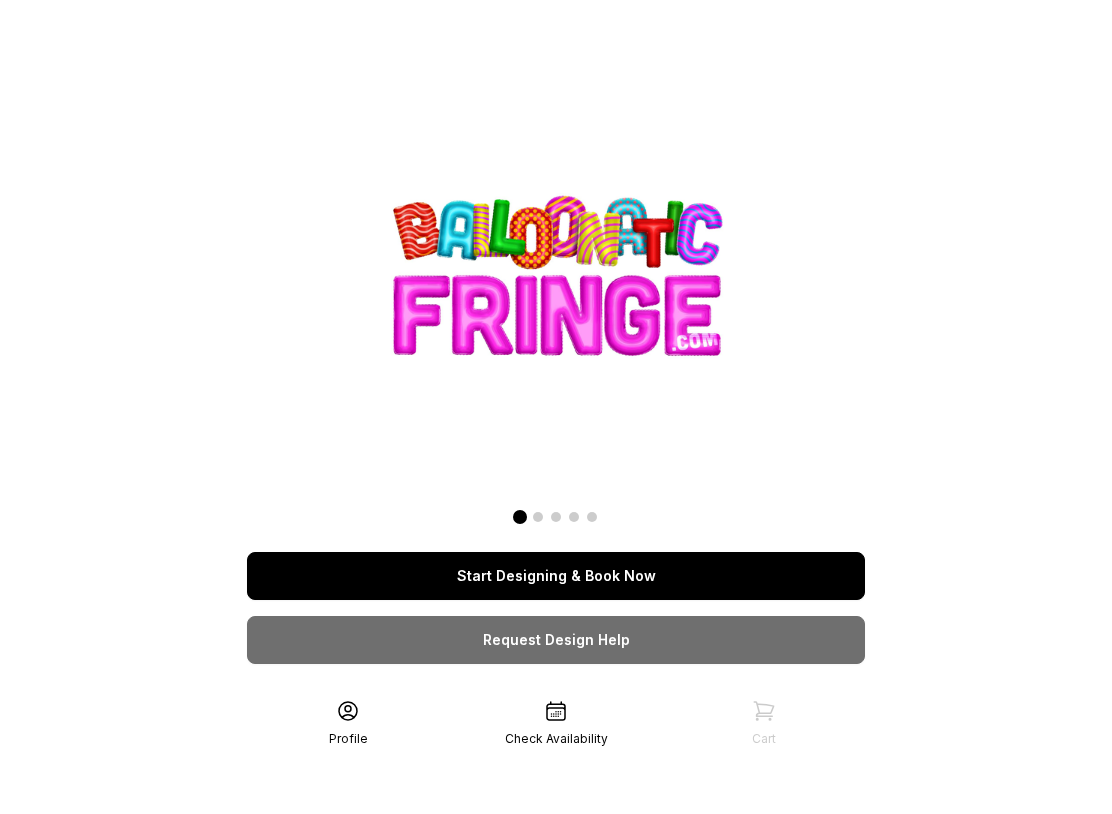 scroll, scrollTop: 0, scrollLeft: 0, axis: both 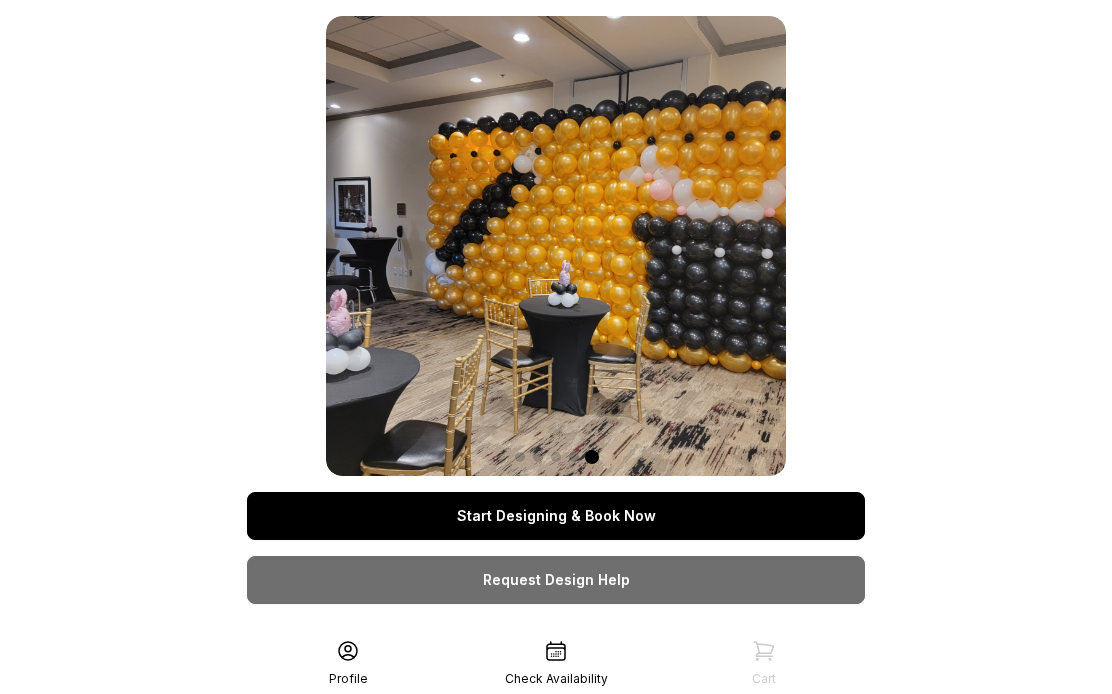 click on "Start Designing & Book Now" at bounding box center [556, 516] 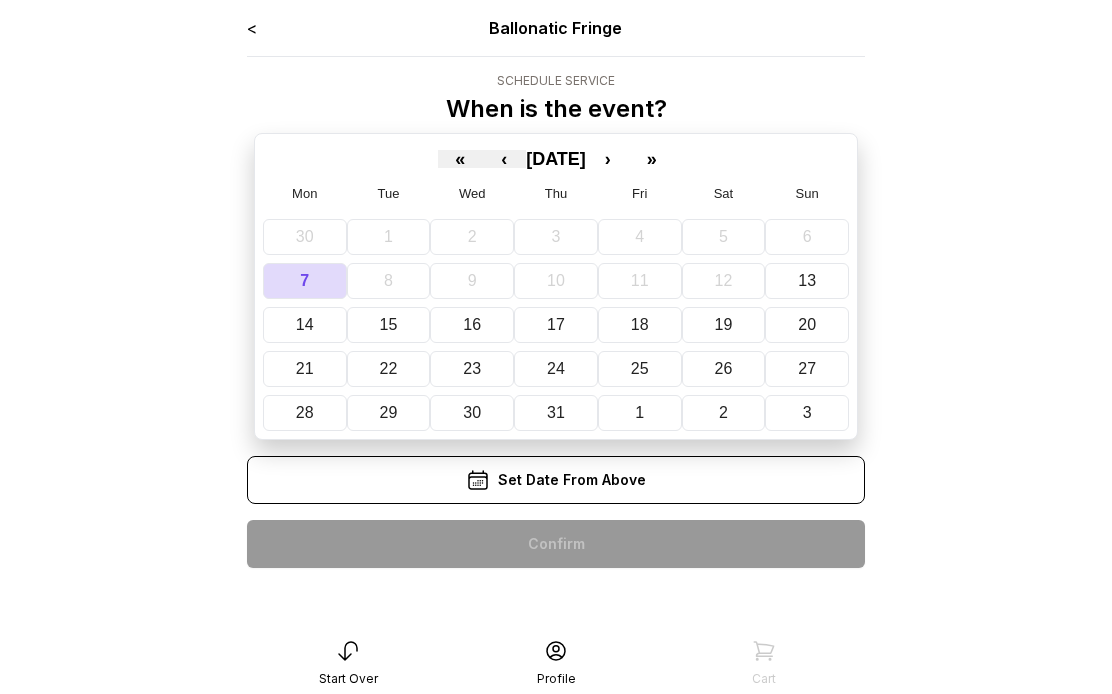 click on "15" at bounding box center (389, 324) 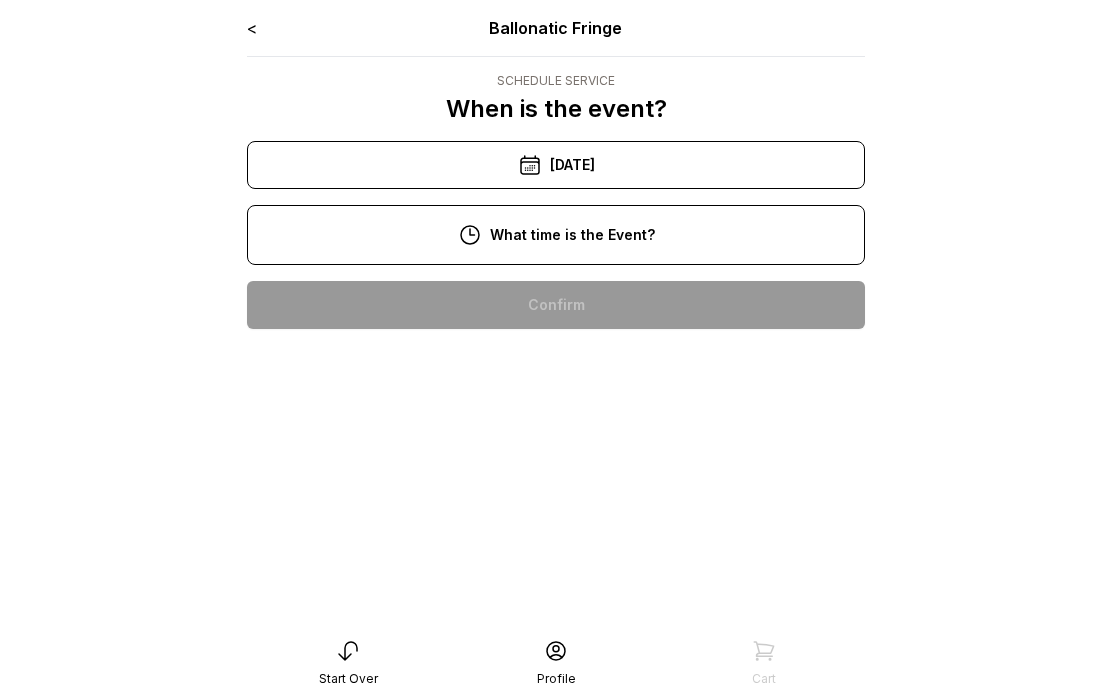 click on "12:00 pm" at bounding box center [556, 433] 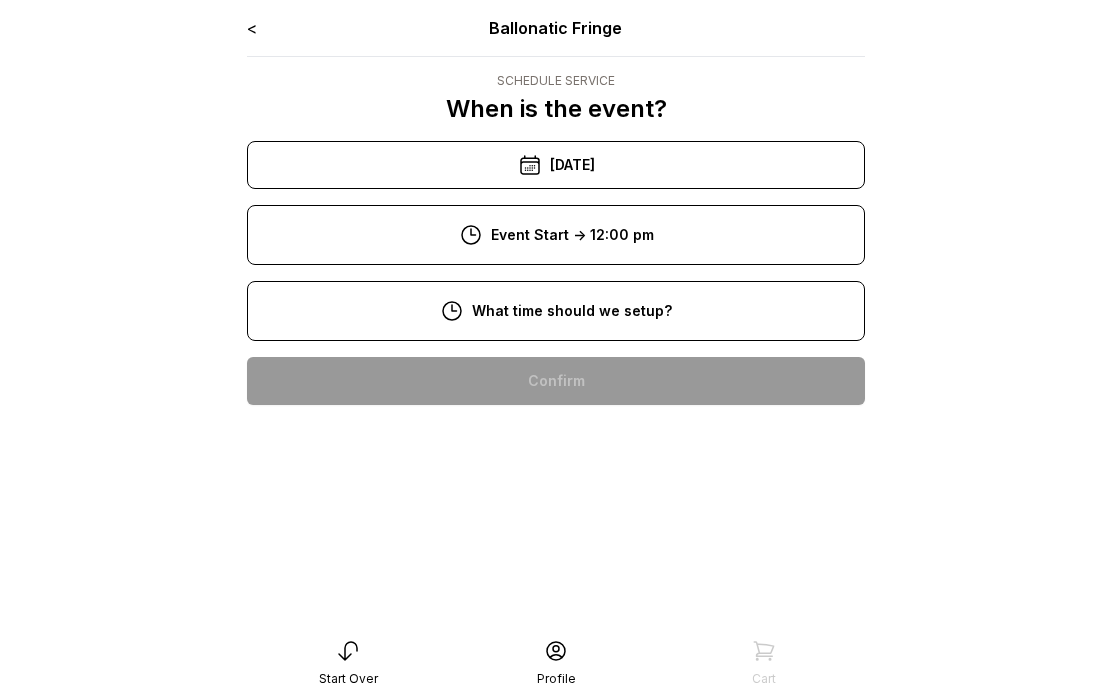 click on "10:00 am" at bounding box center (556, 509) 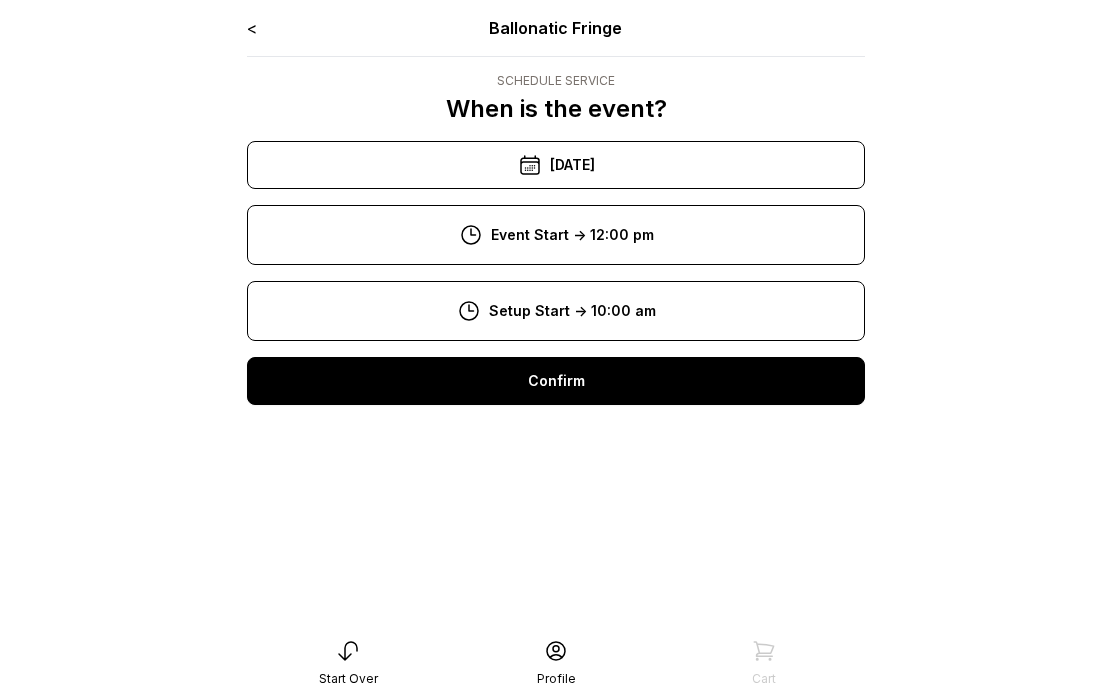 click on "Confirm" at bounding box center [556, 381] 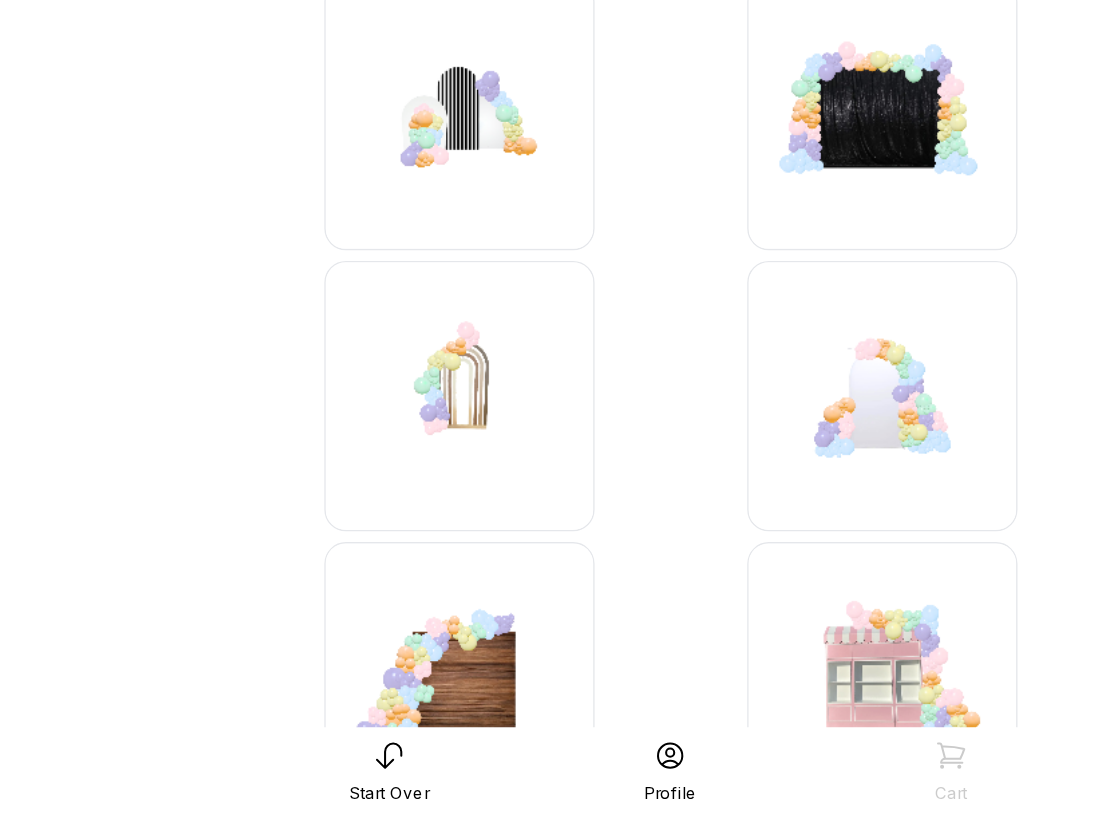 scroll, scrollTop: 885, scrollLeft: 0, axis: vertical 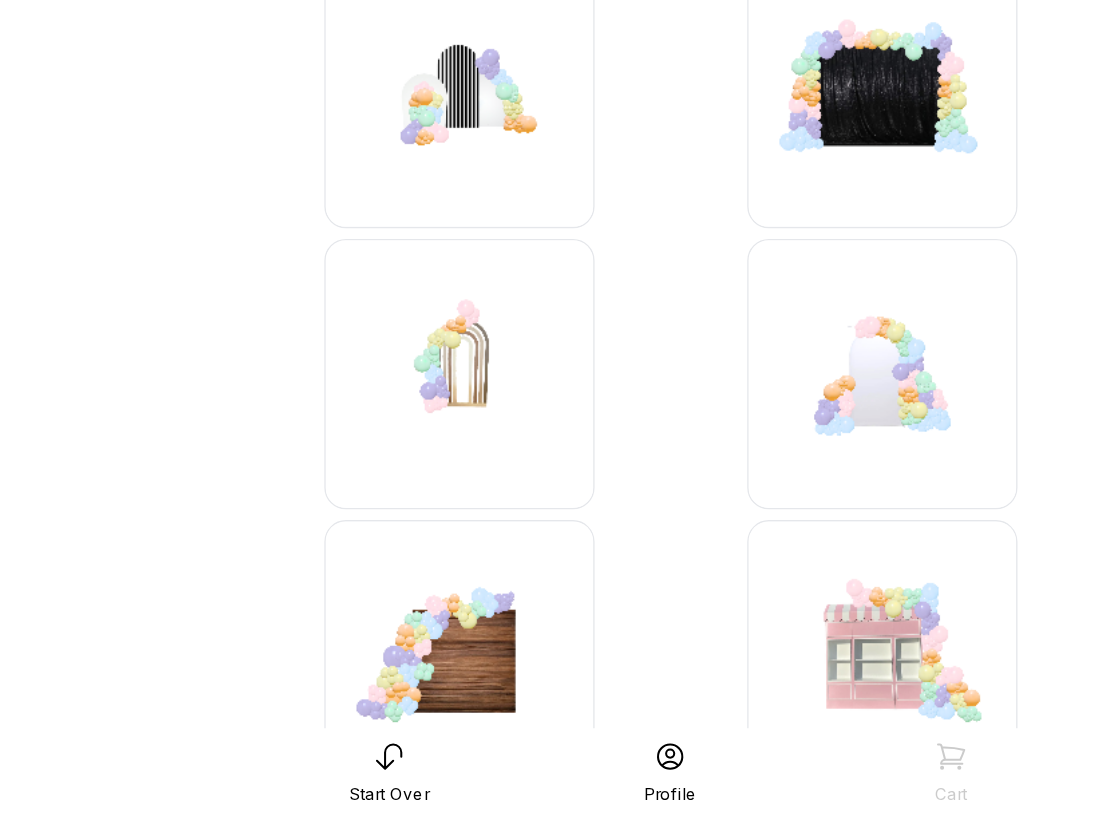 click at bounding box center (400, 488) 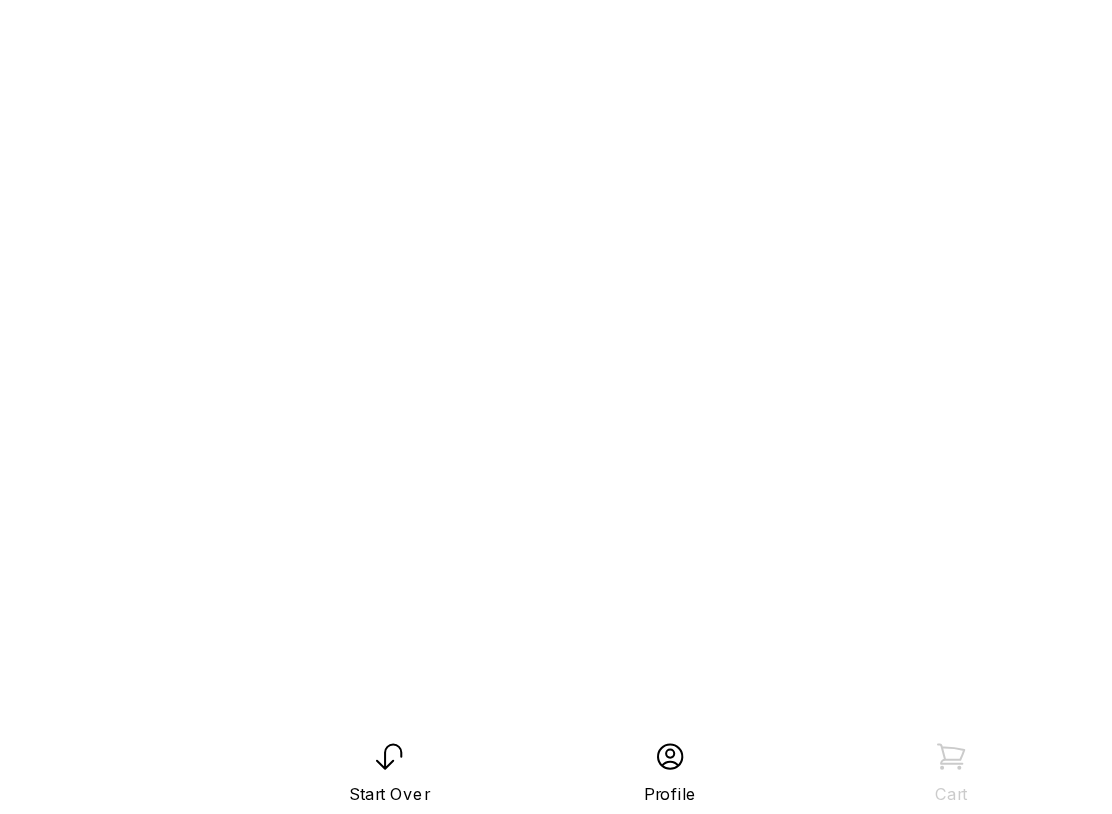 scroll, scrollTop: 40, scrollLeft: 0, axis: vertical 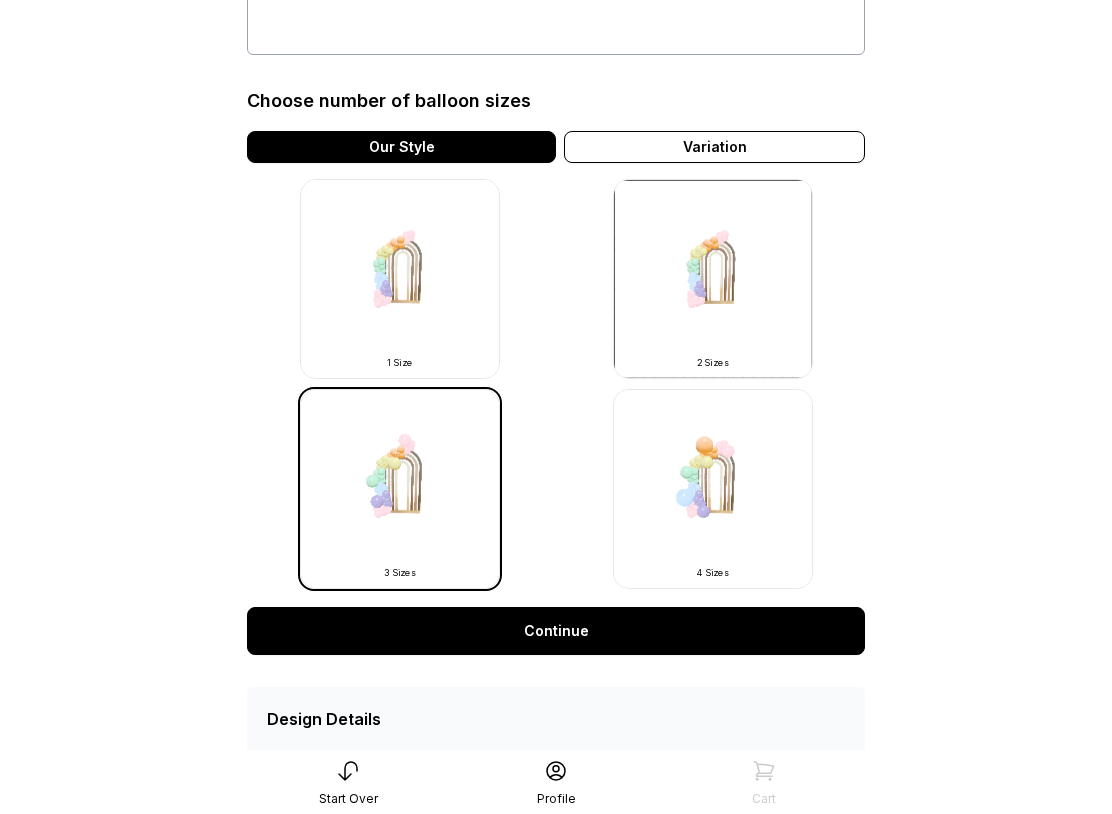 click at bounding box center (400, 279) 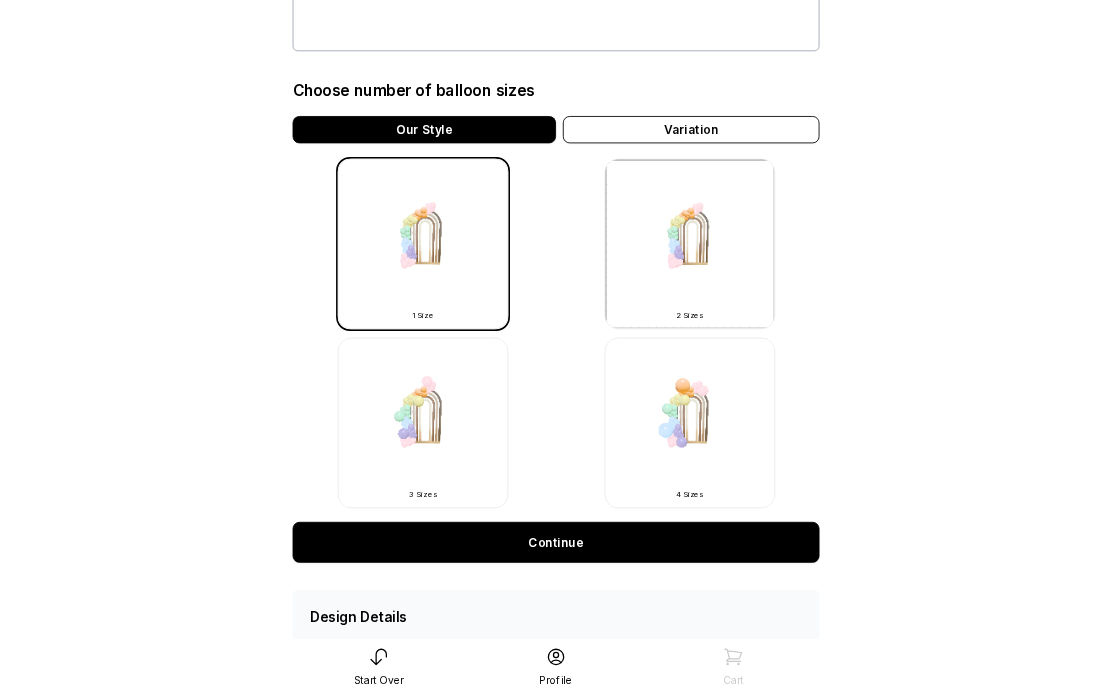 scroll, scrollTop: 699, scrollLeft: 0, axis: vertical 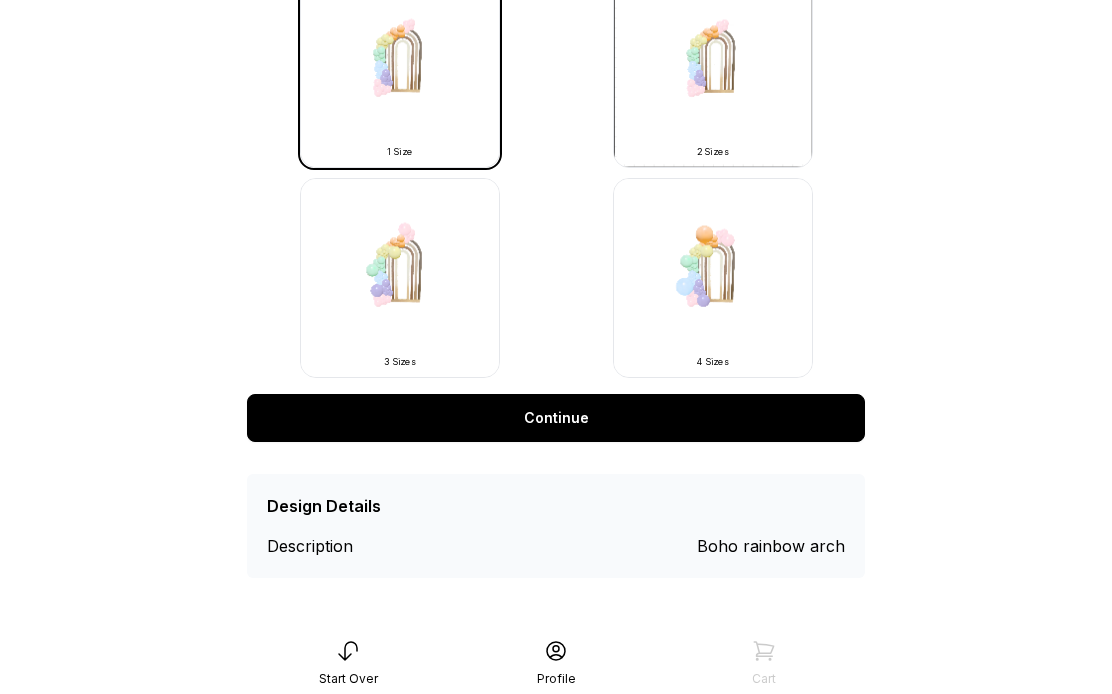 click on "Continue" at bounding box center [556, 418] 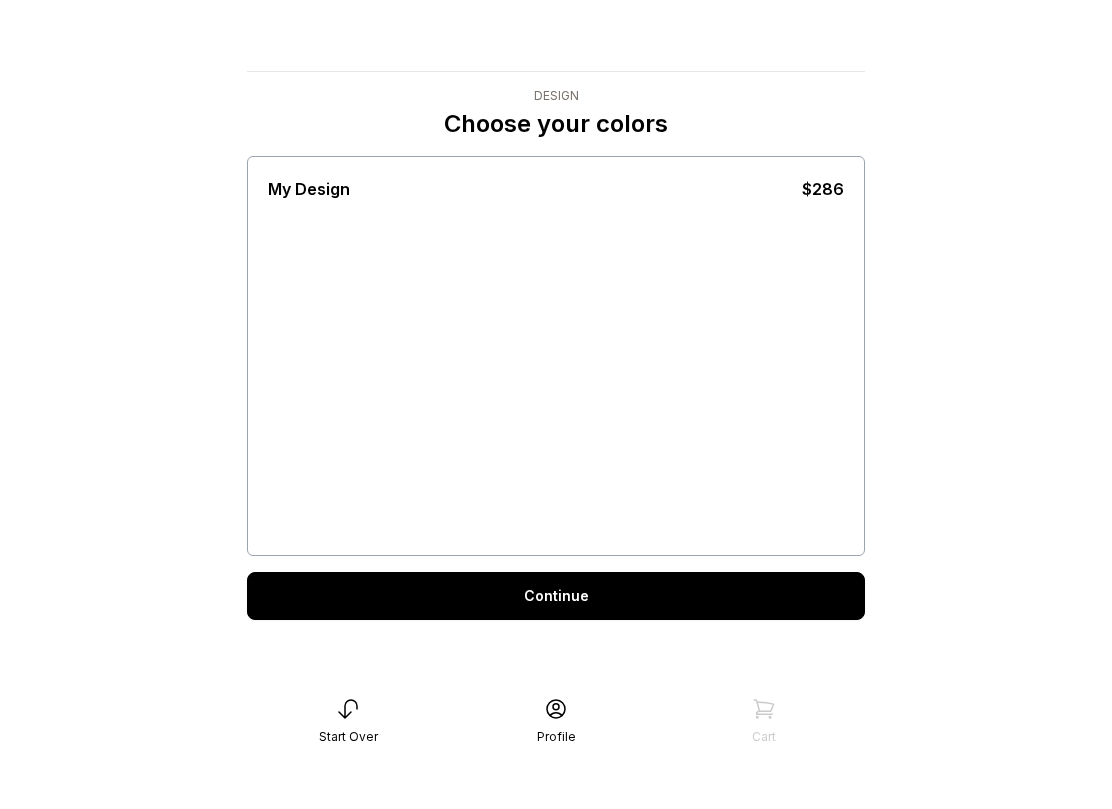 scroll, scrollTop: 0, scrollLeft: 0, axis: both 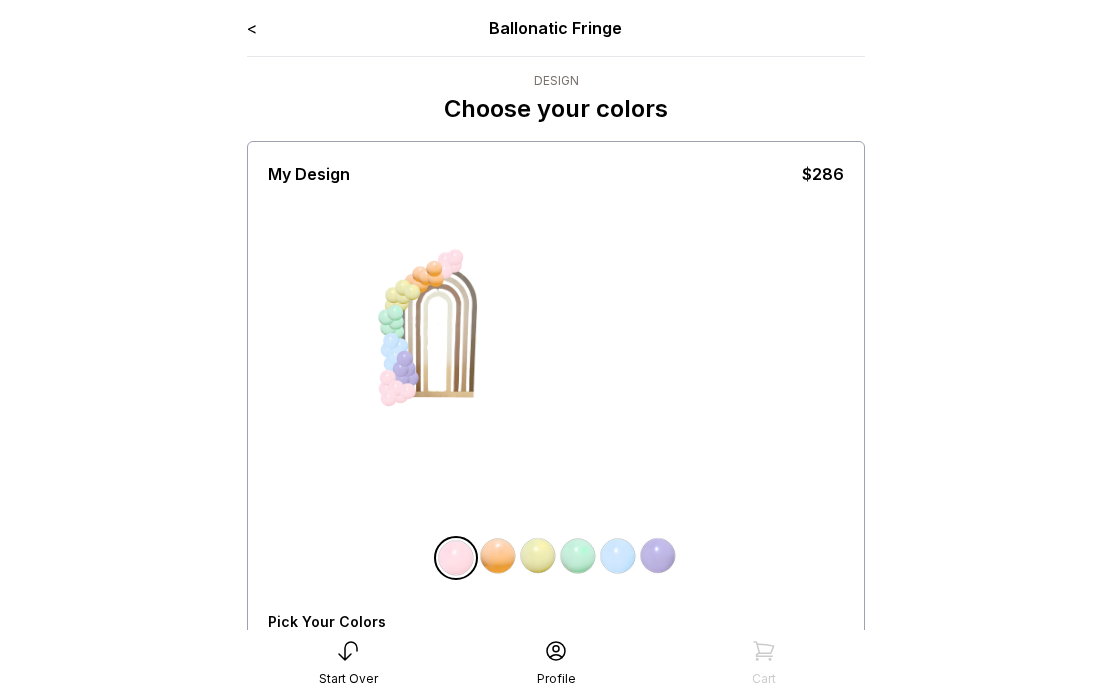 click at bounding box center (578, 556) 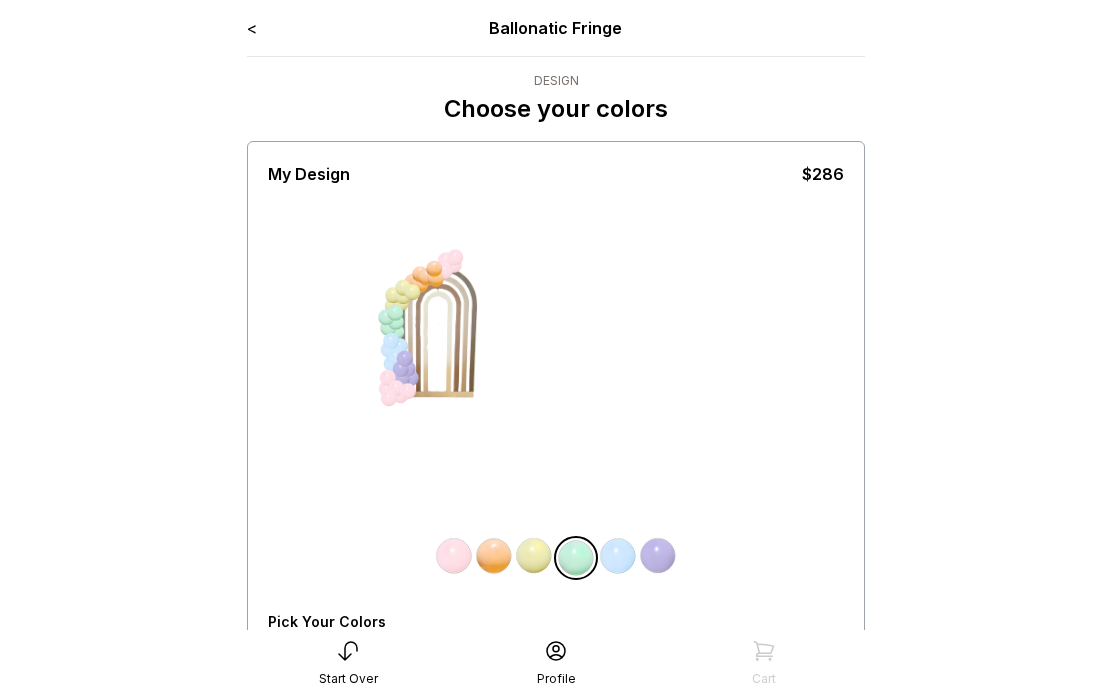 click at bounding box center (454, 556) 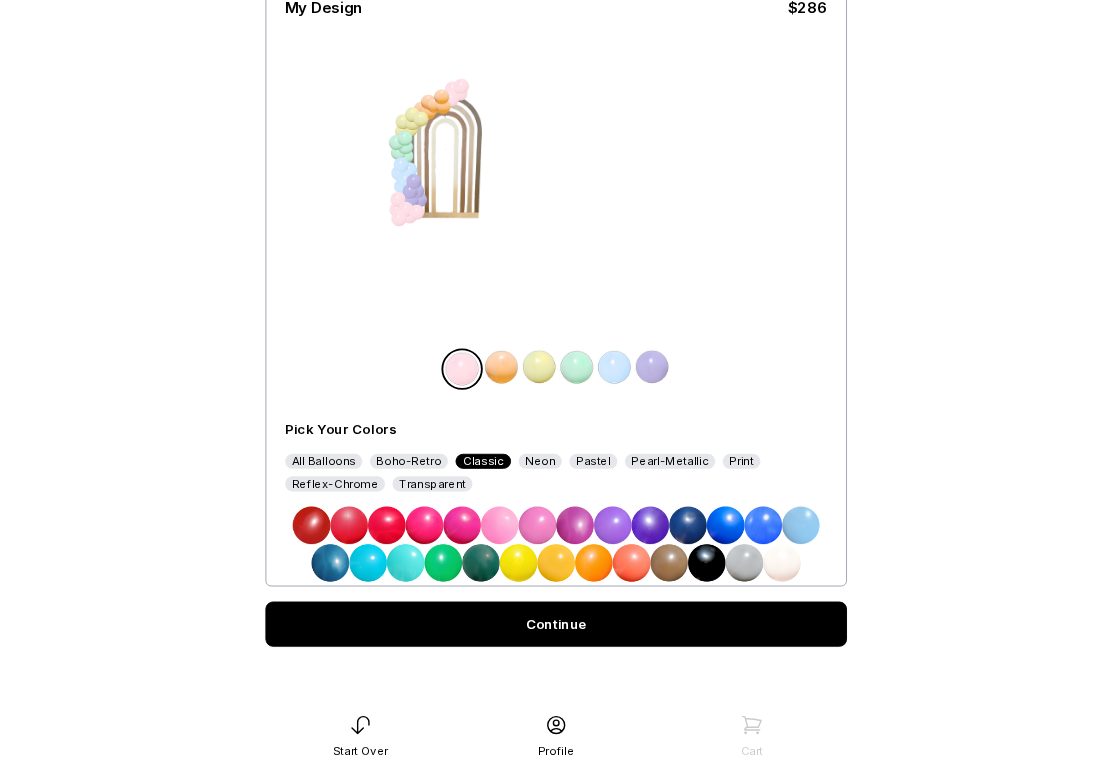 scroll, scrollTop: 166, scrollLeft: 0, axis: vertical 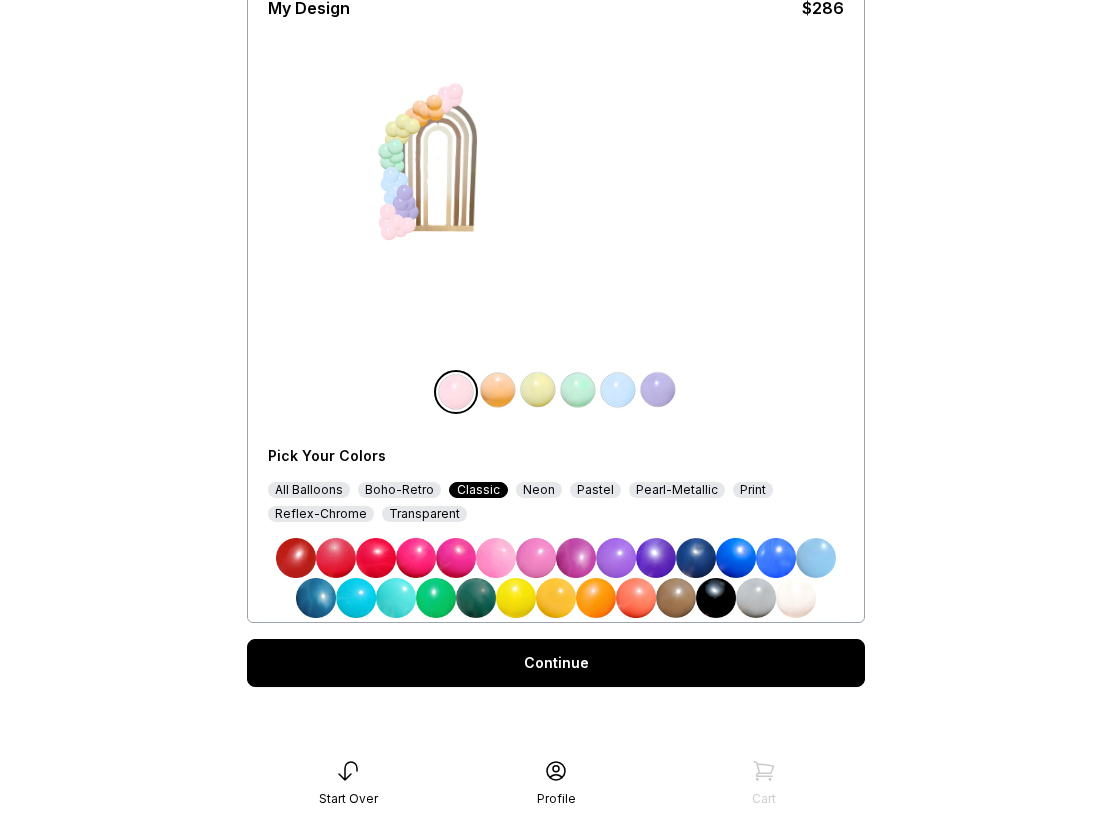 click at bounding box center [496, 558] 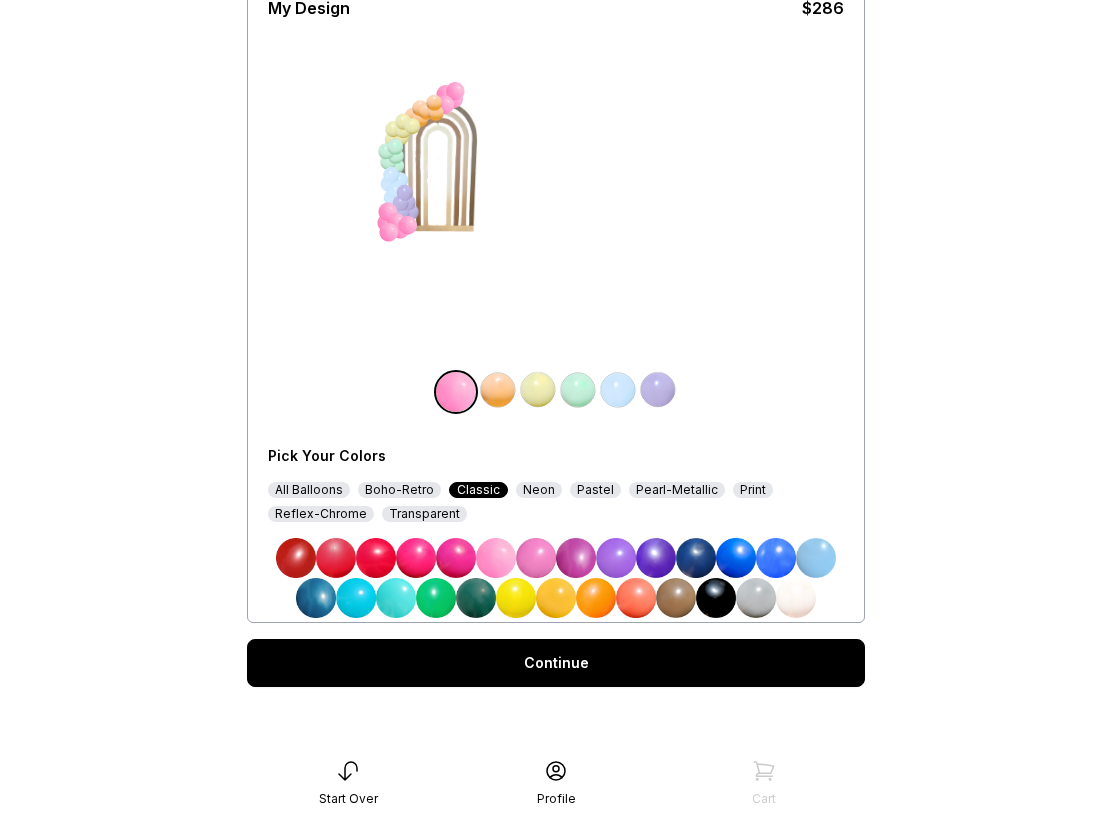 click at bounding box center (436, 598) 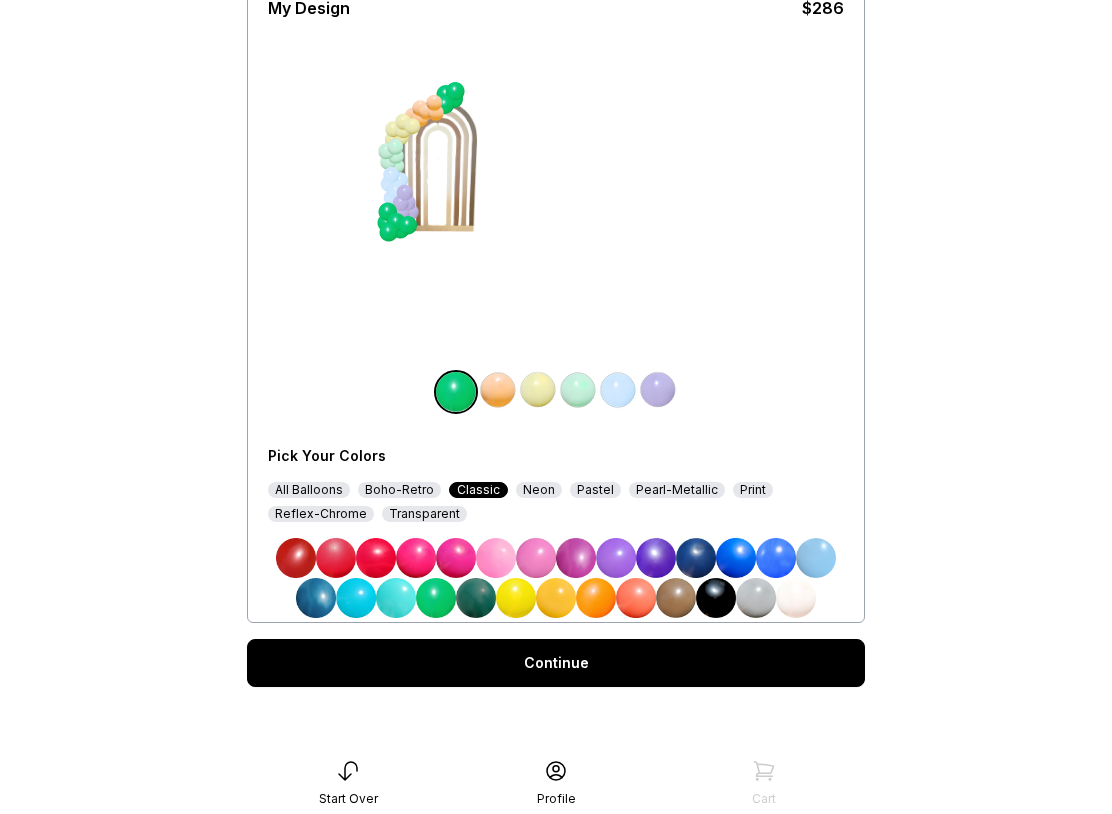 click at bounding box center [396, 598] 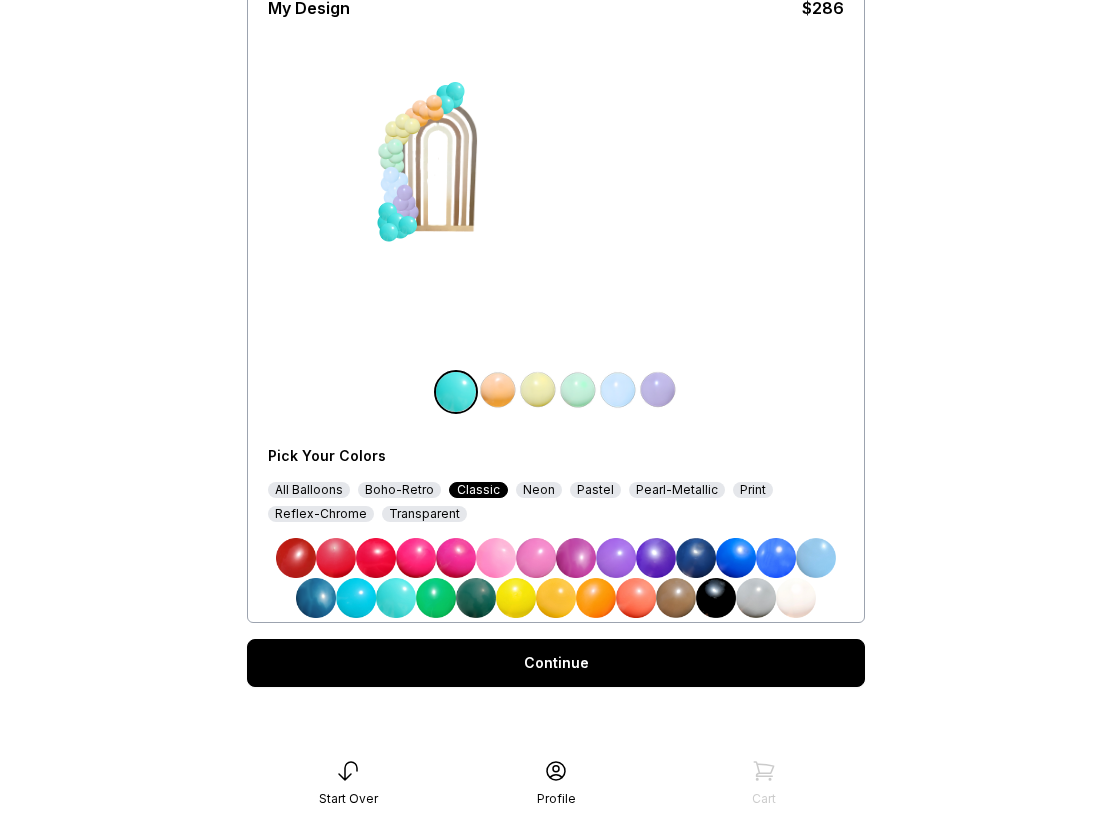 click at bounding box center [436, 598] 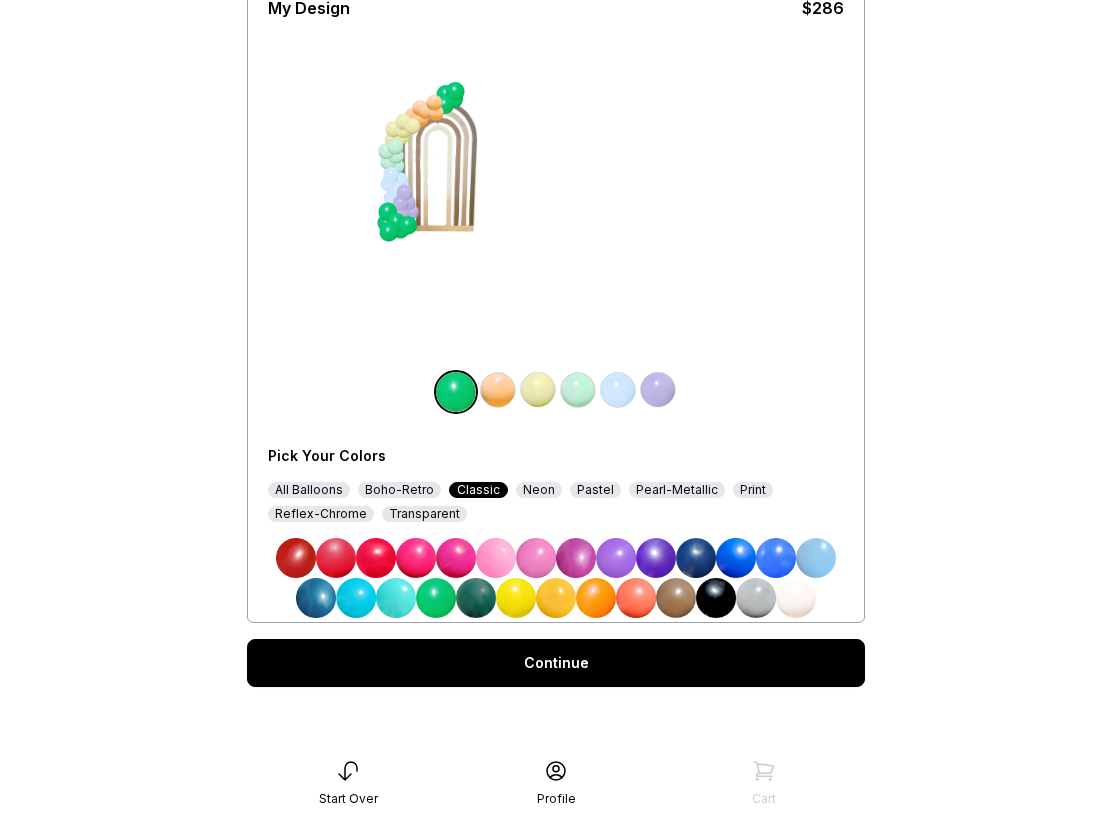 click at bounding box center (556, 598) 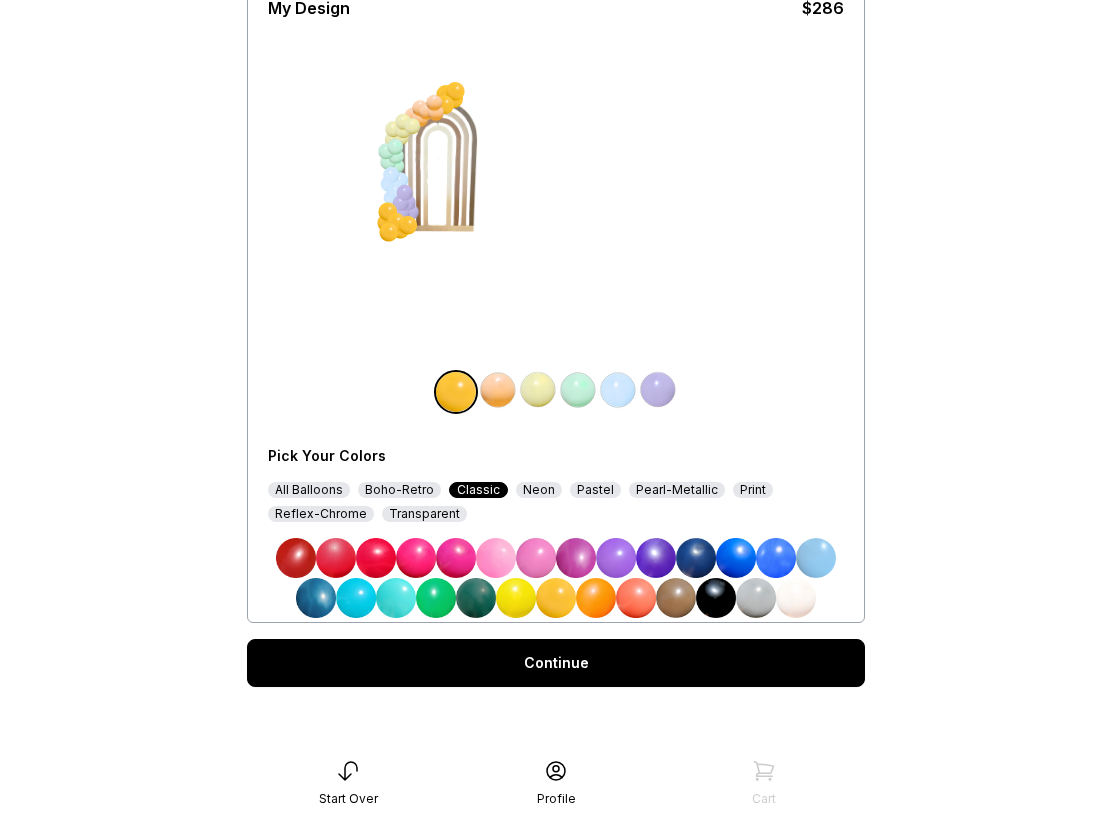 click at bounding box center (516, 598) 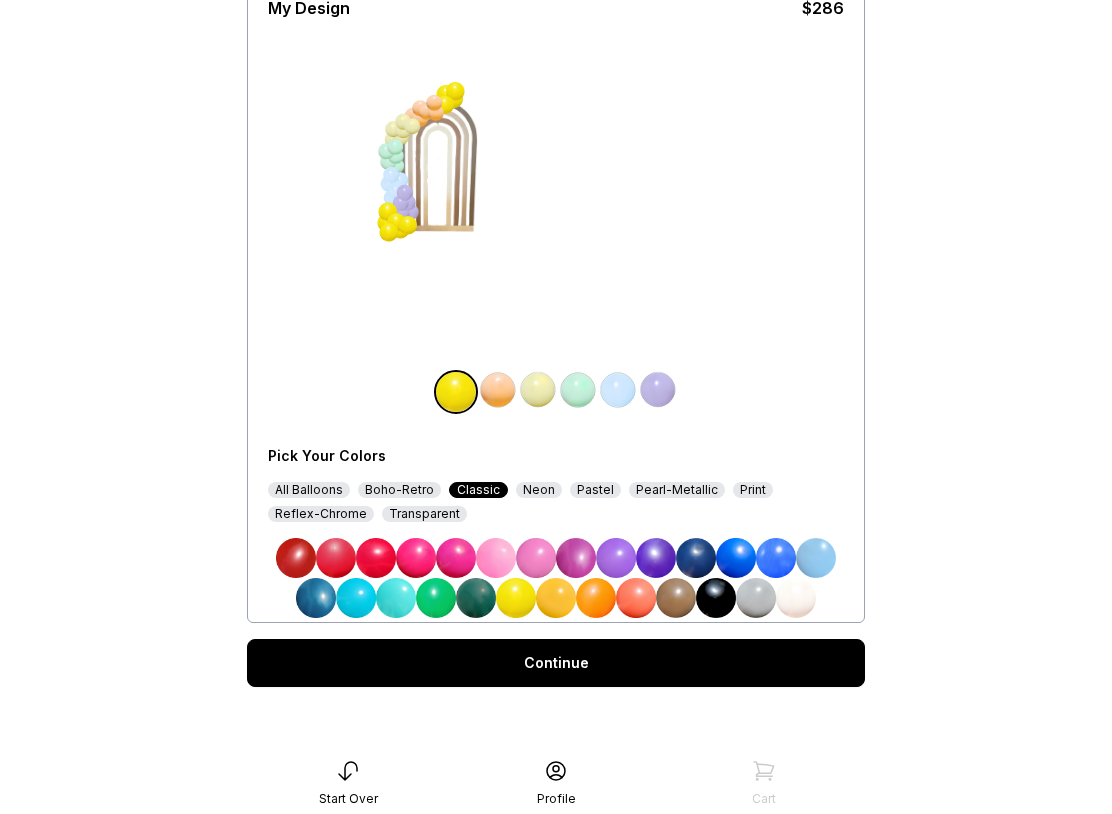 click at bounding box center (496, 558) 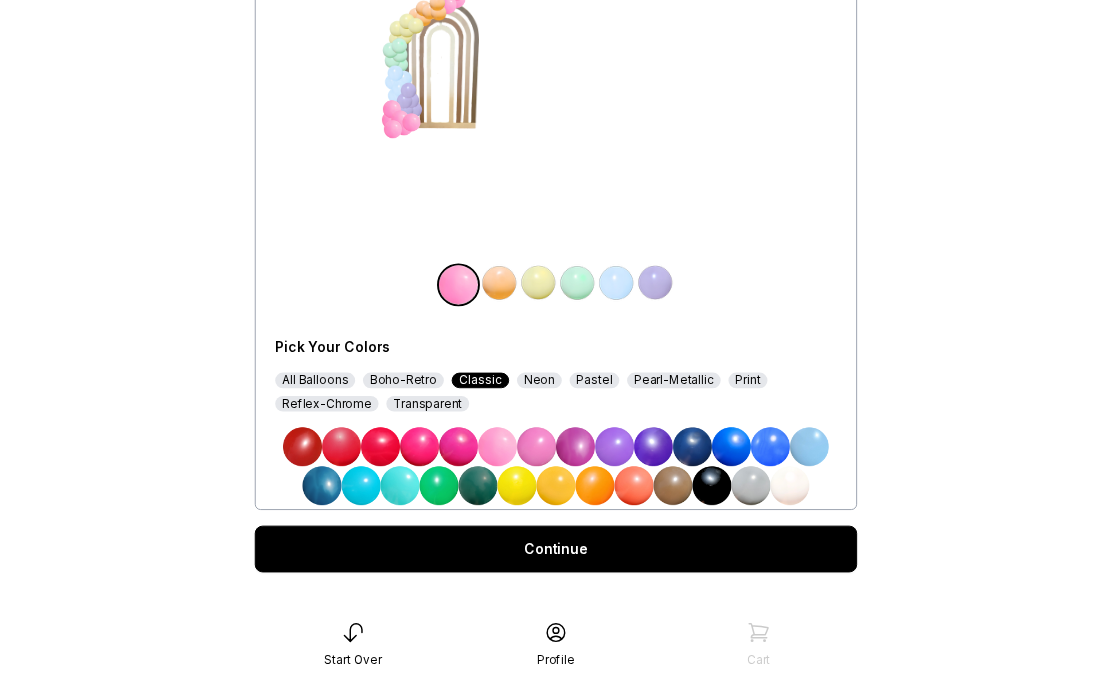 scroll, scrollTop: 291, scrollLeft: 0, axis: vertical 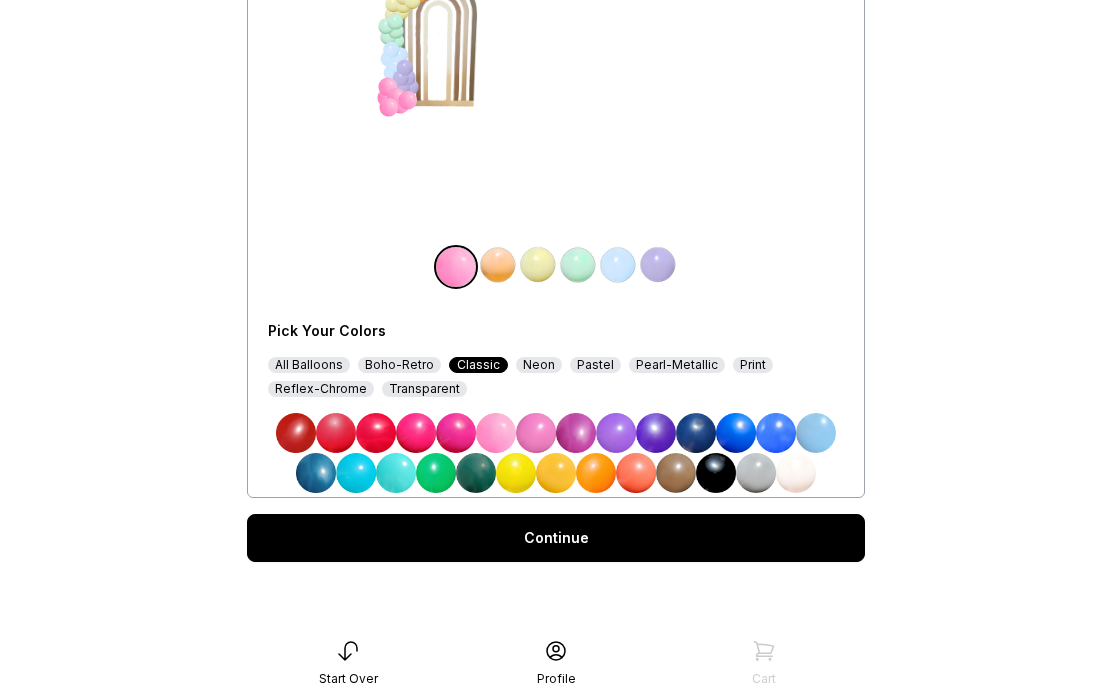 click on "Continue" at bounding box center [556, 538] 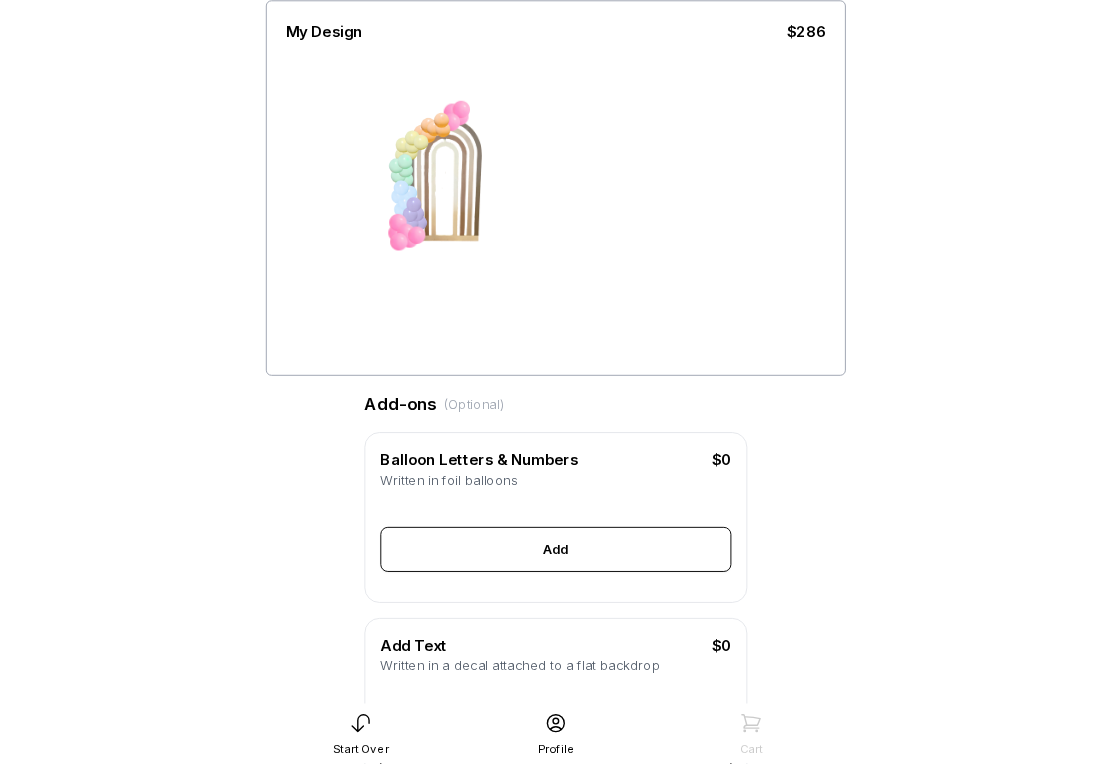 scroll, scrollTop: 141, scrollLeft: 0, axis: vertical 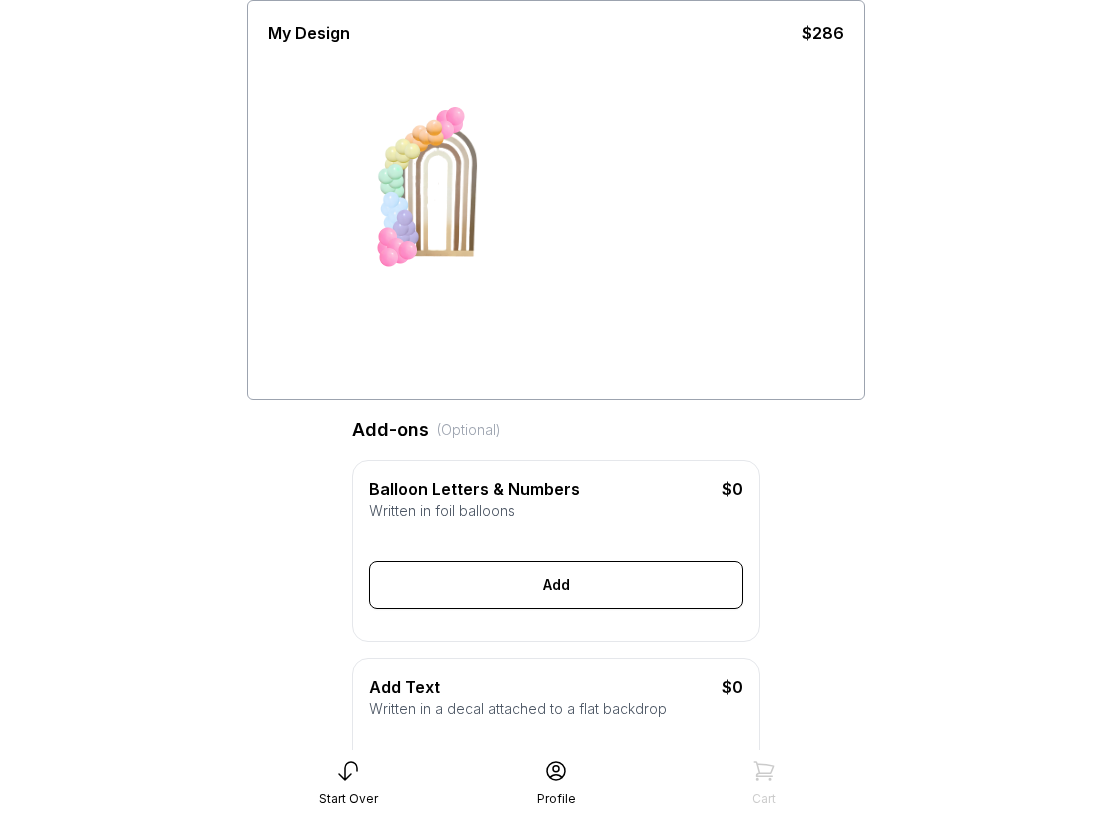click on "Add" at bounding box center (556, 585) 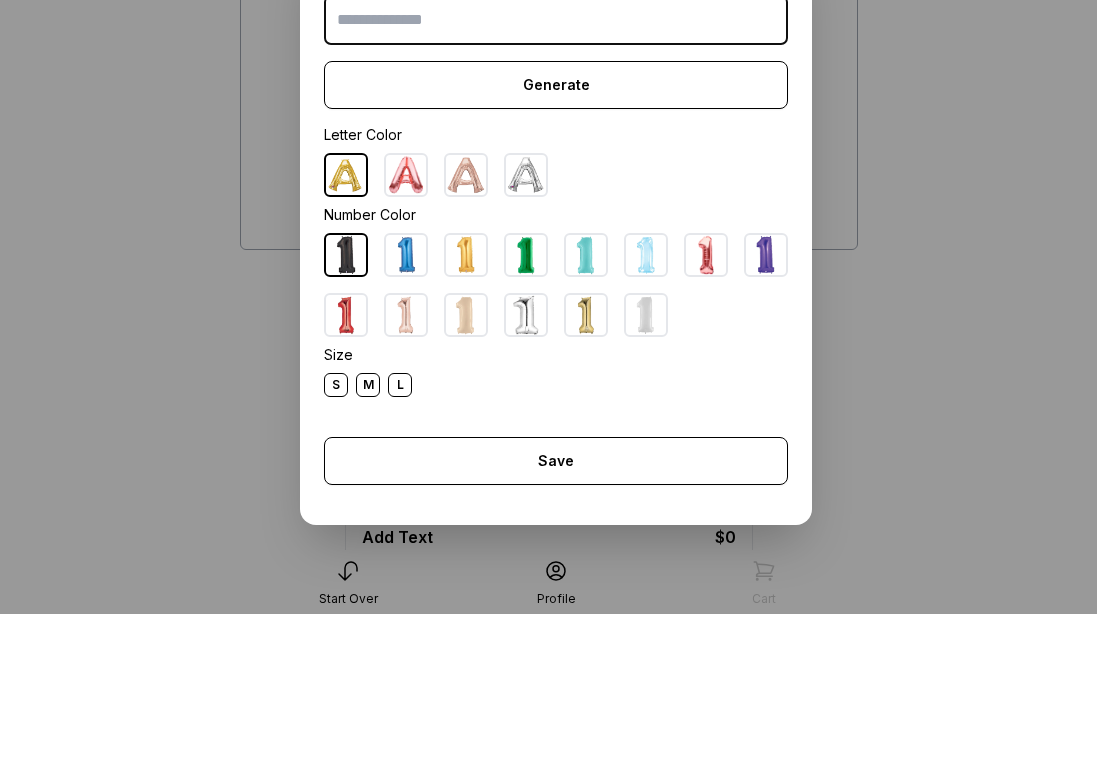 click at bounding box center (346, 325) 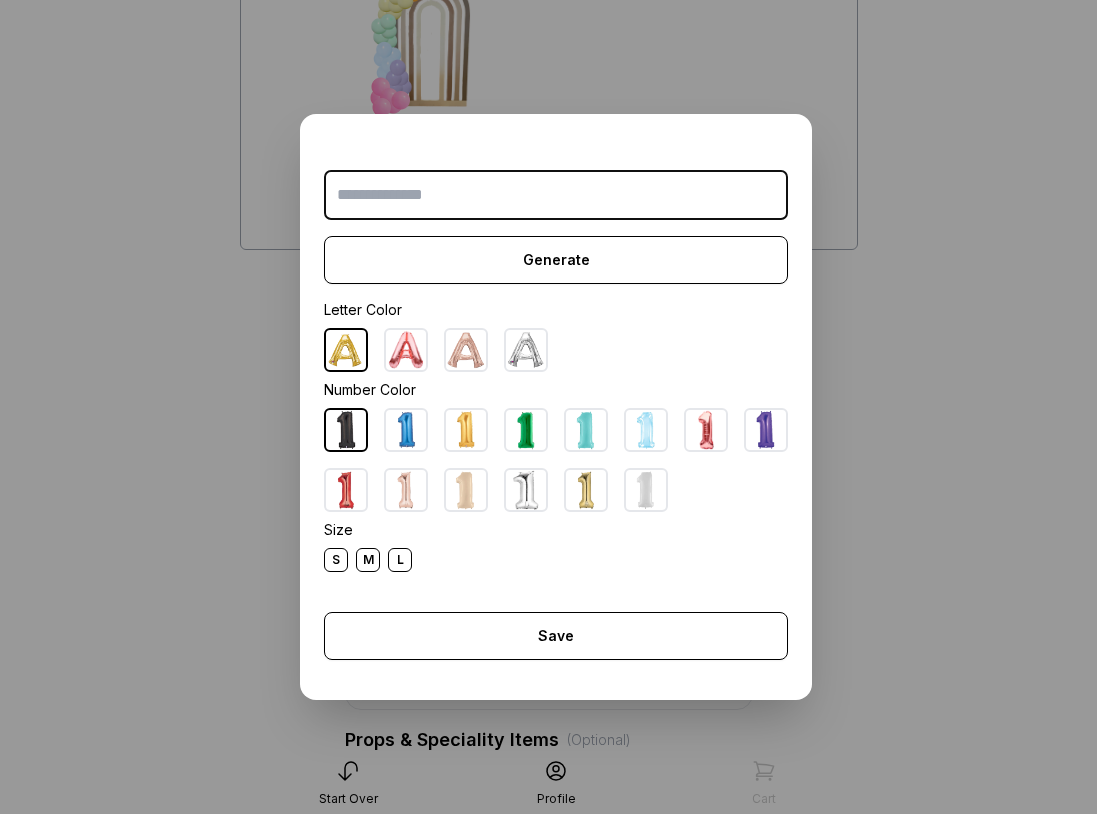 click on "Generate" at bounding box center [556, 260] 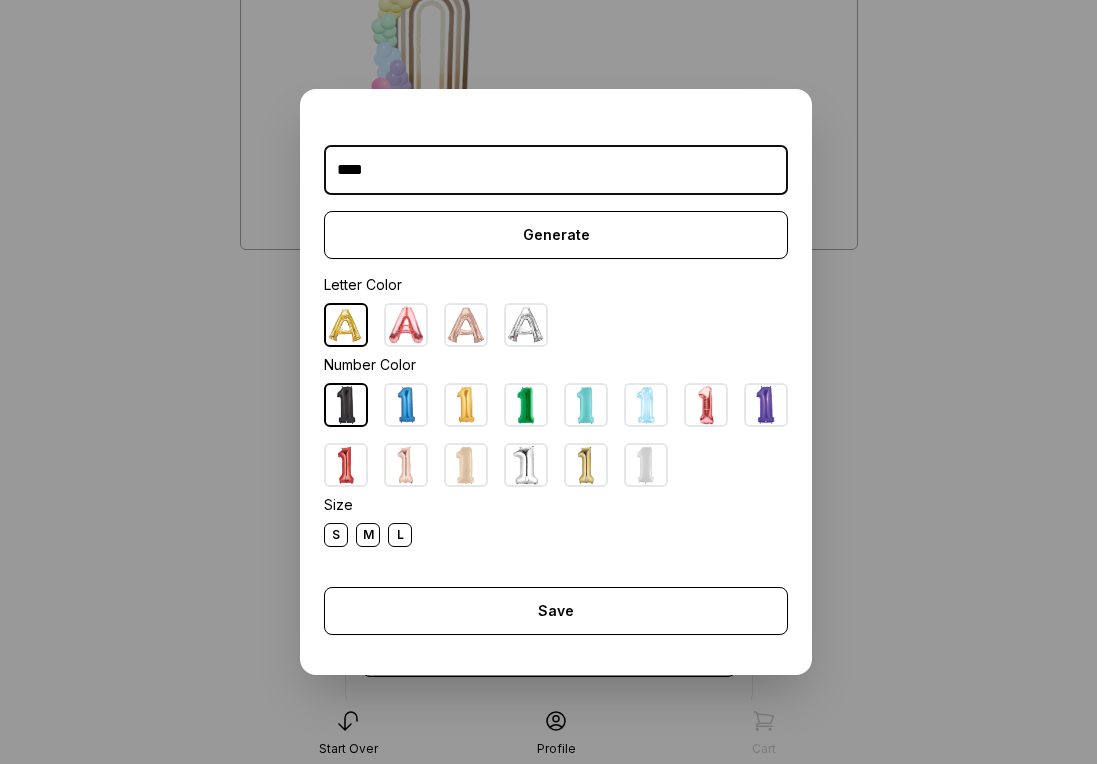 type on "****" 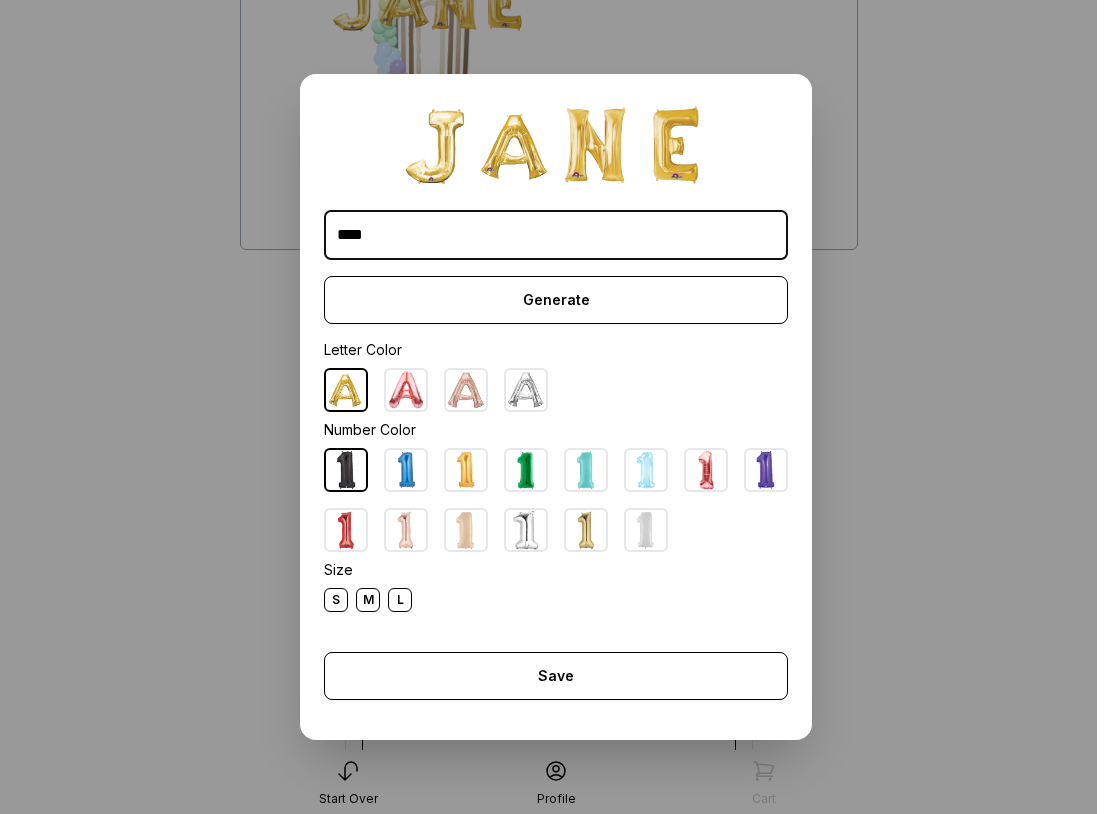click on "Save" at bounding box center [556, 676] 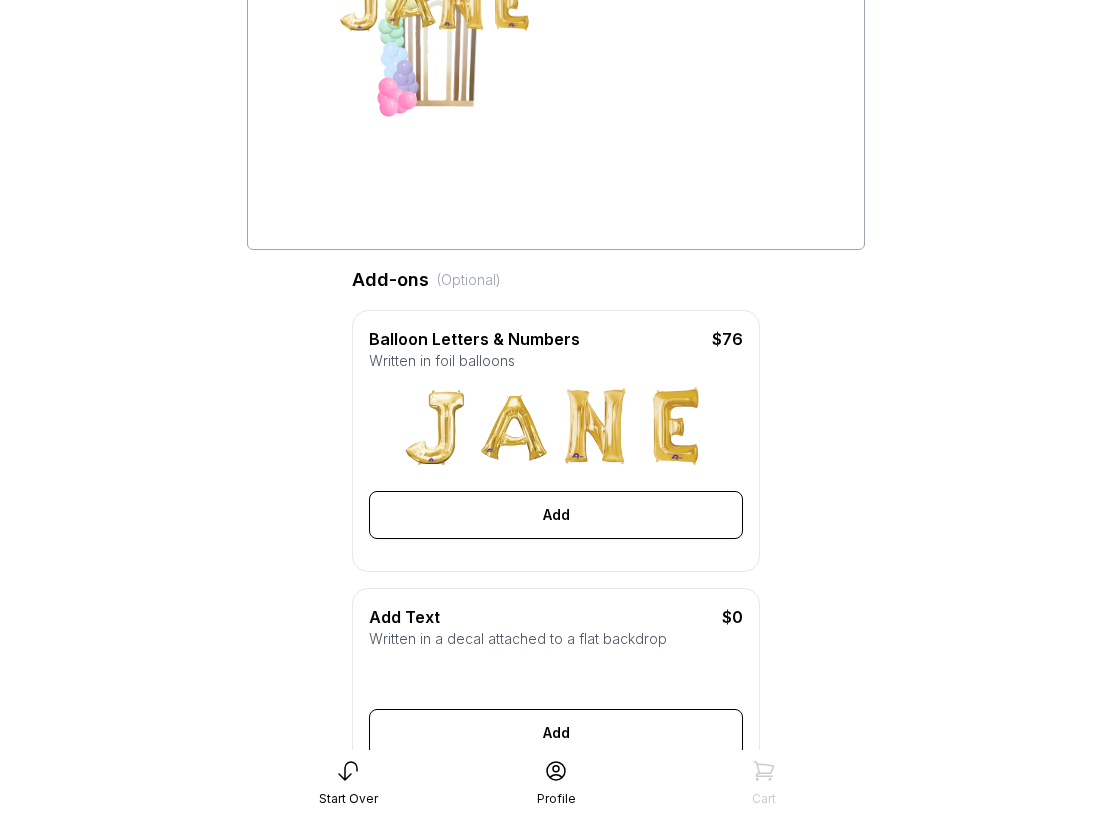 click on "Add" at bounding box center [556, 515] 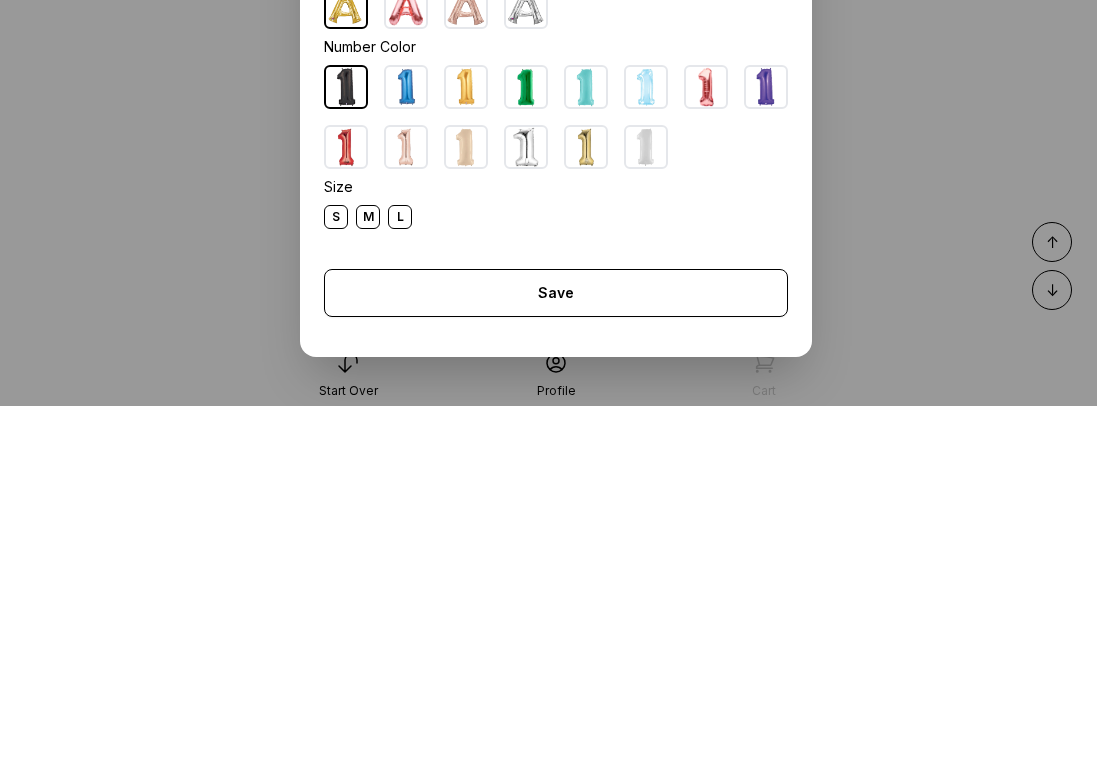 scroll, scrollTop: 663, scrollLeft: 0, axis: vertical 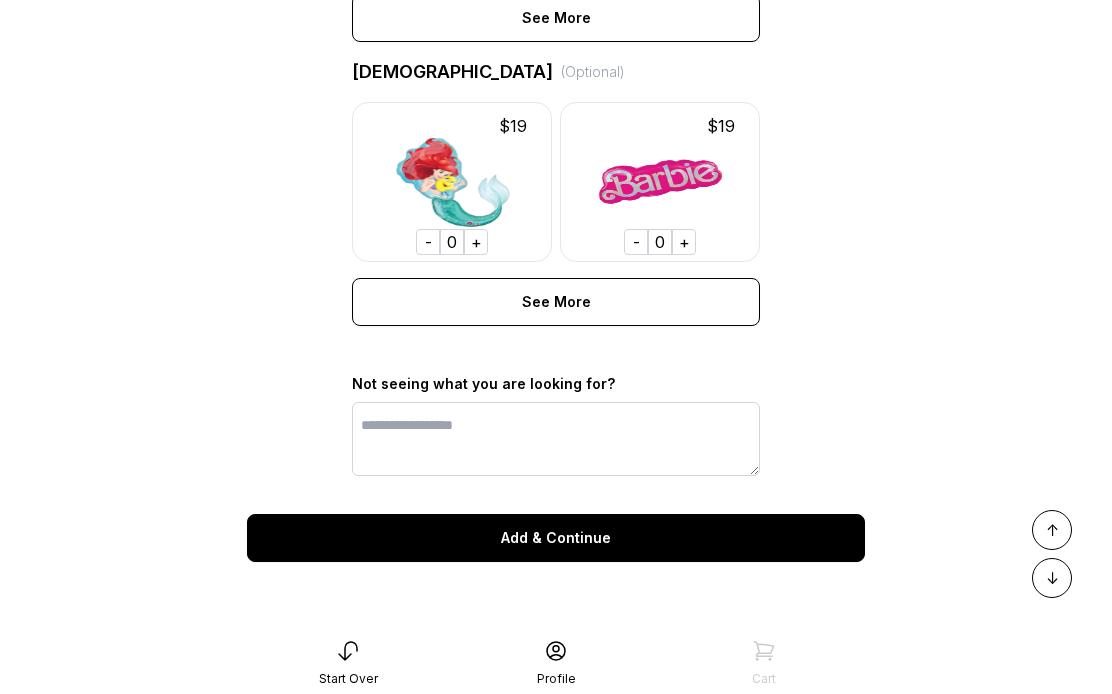 click on "Add & Continue" at bounding box center (556, 538) 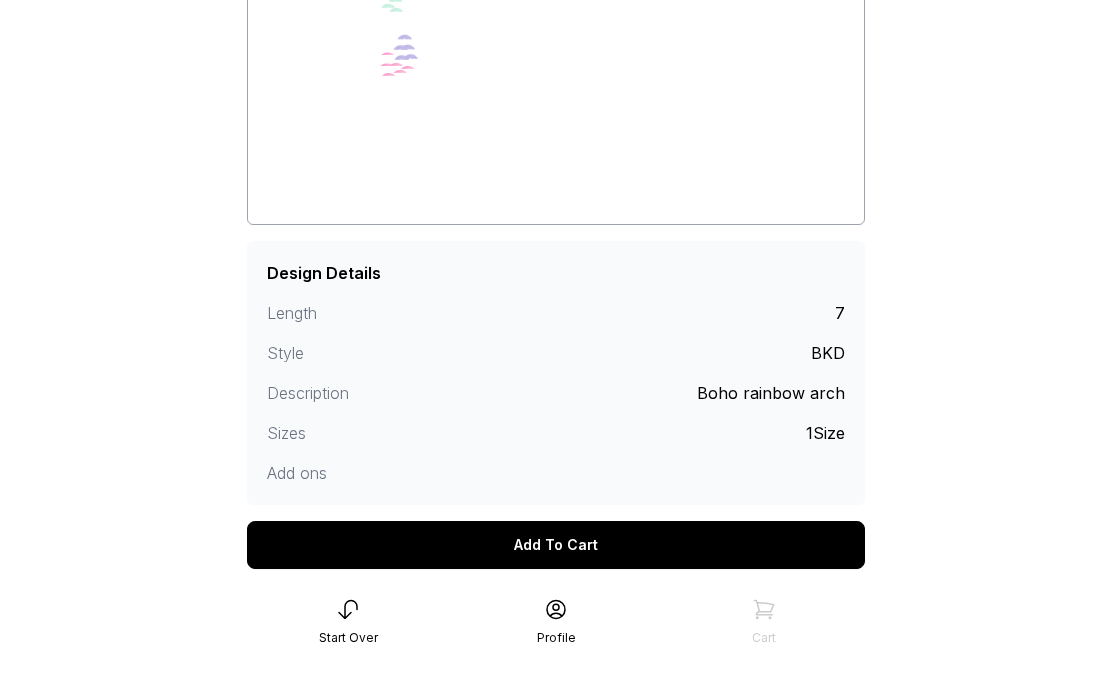 scroll, scrollTop: 330, scrollLeft: 0, axis: vertical 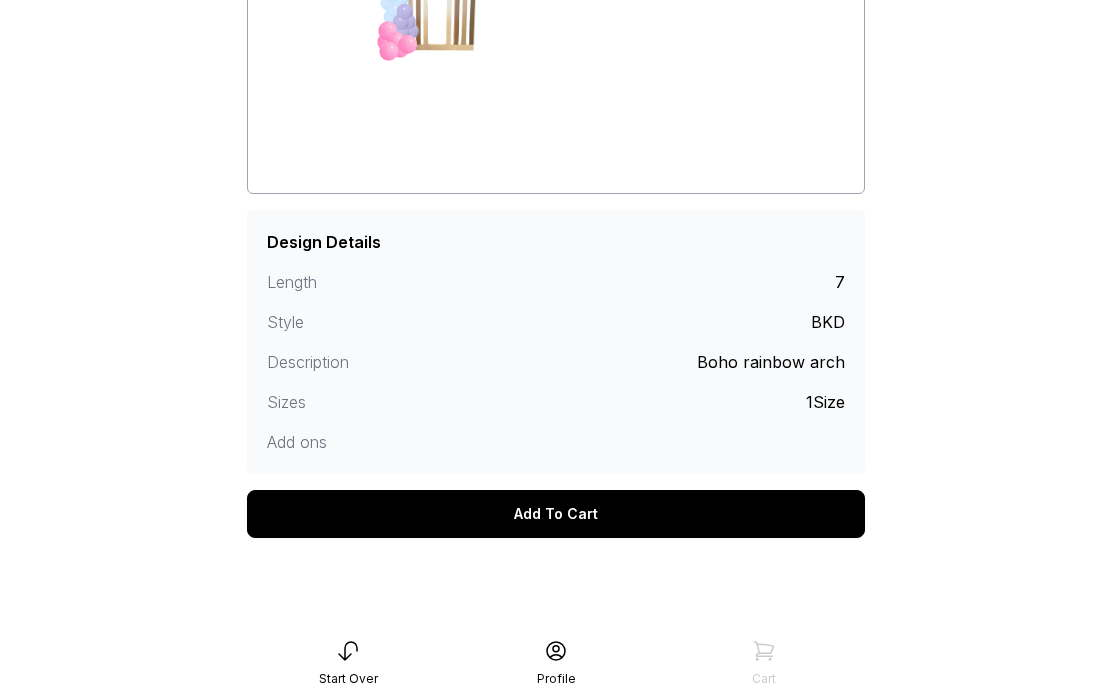 click on "Add To Cart" at bounding box center [556, 514] 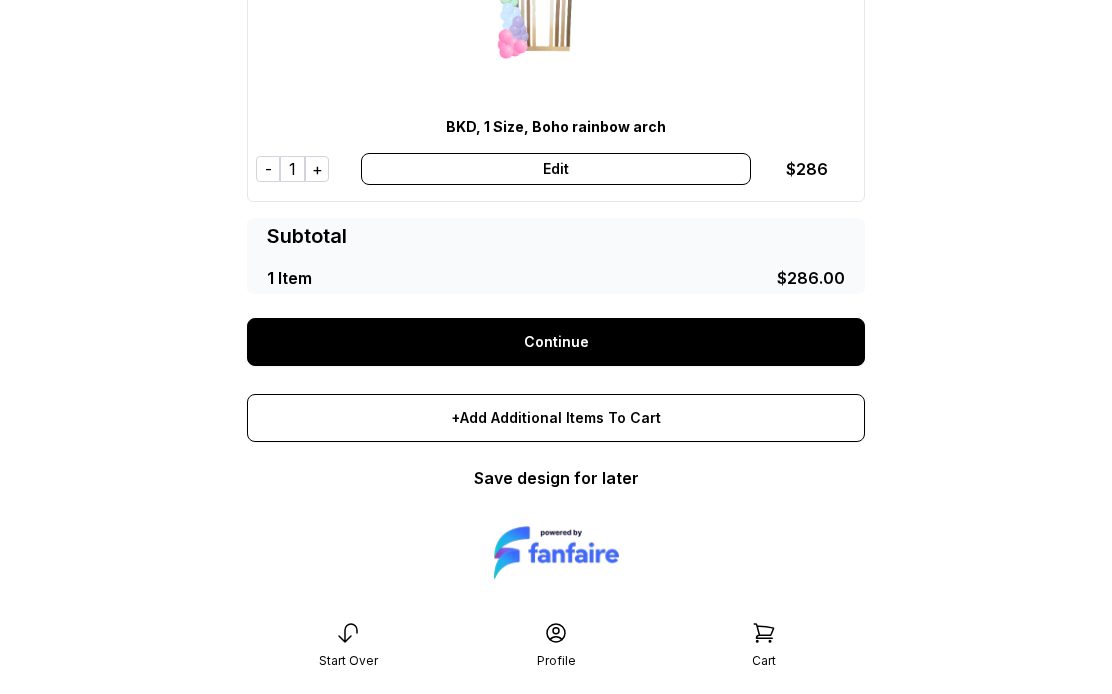 scroll, scrollTop: 261, scrollLeft: 0, axis: vertical 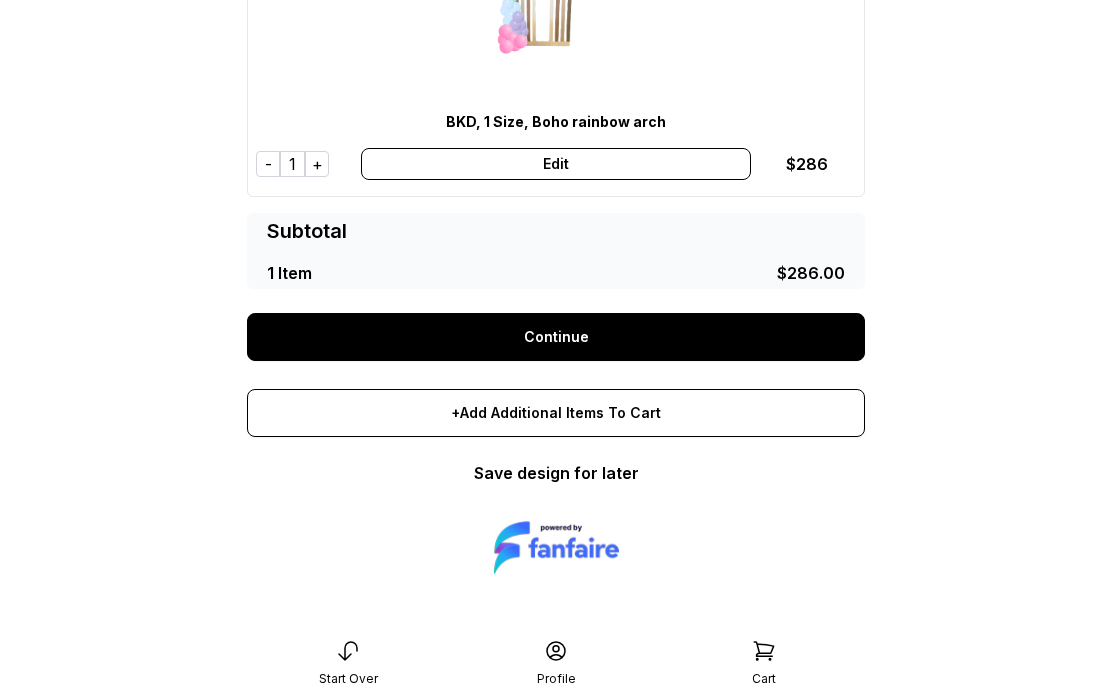 click on "+Add Additional Items To Cart" at bounding box center (556, 413) 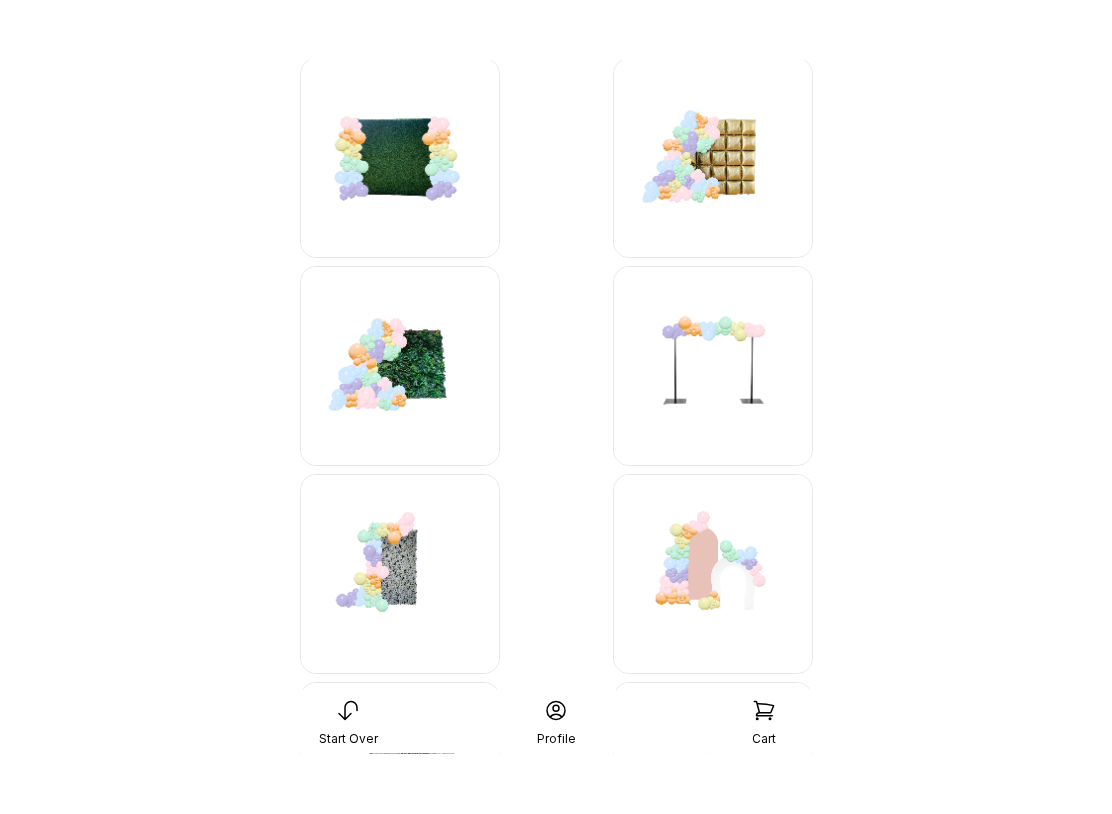 scroll, scrollTop: 9387, scrollLeft: 0, axis: vertical 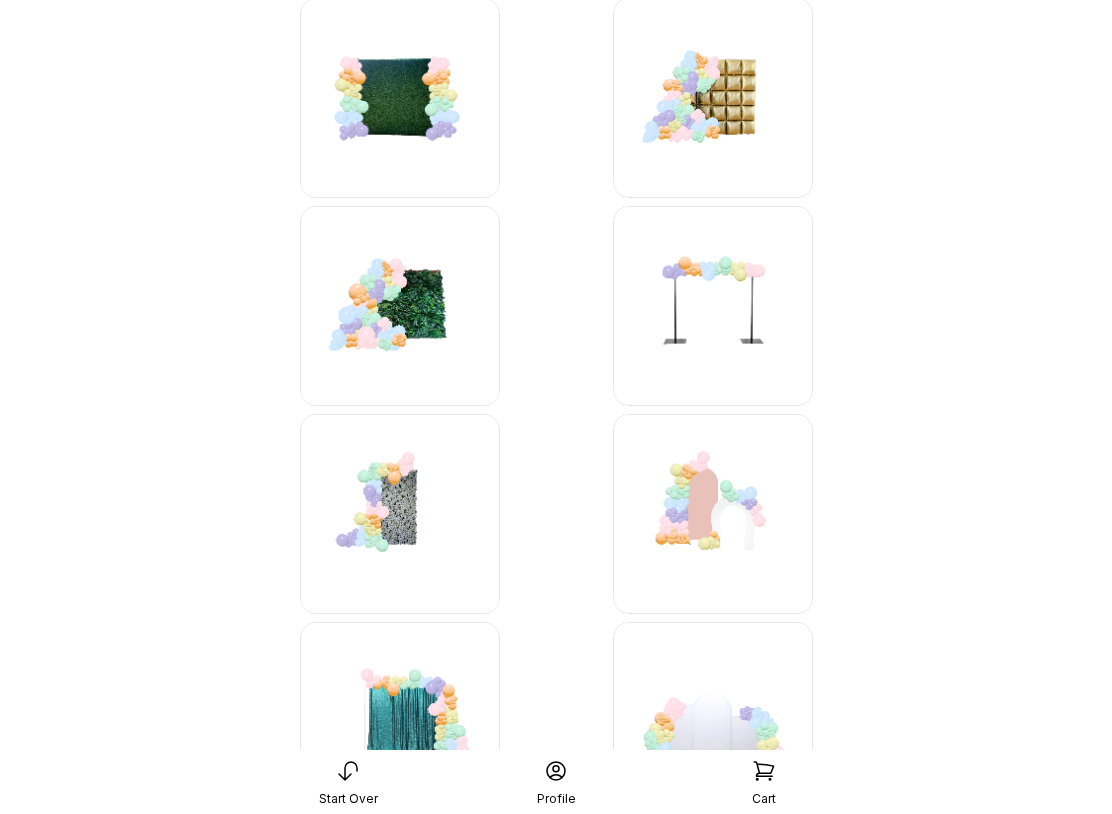 click at bounding box center (713, 306) 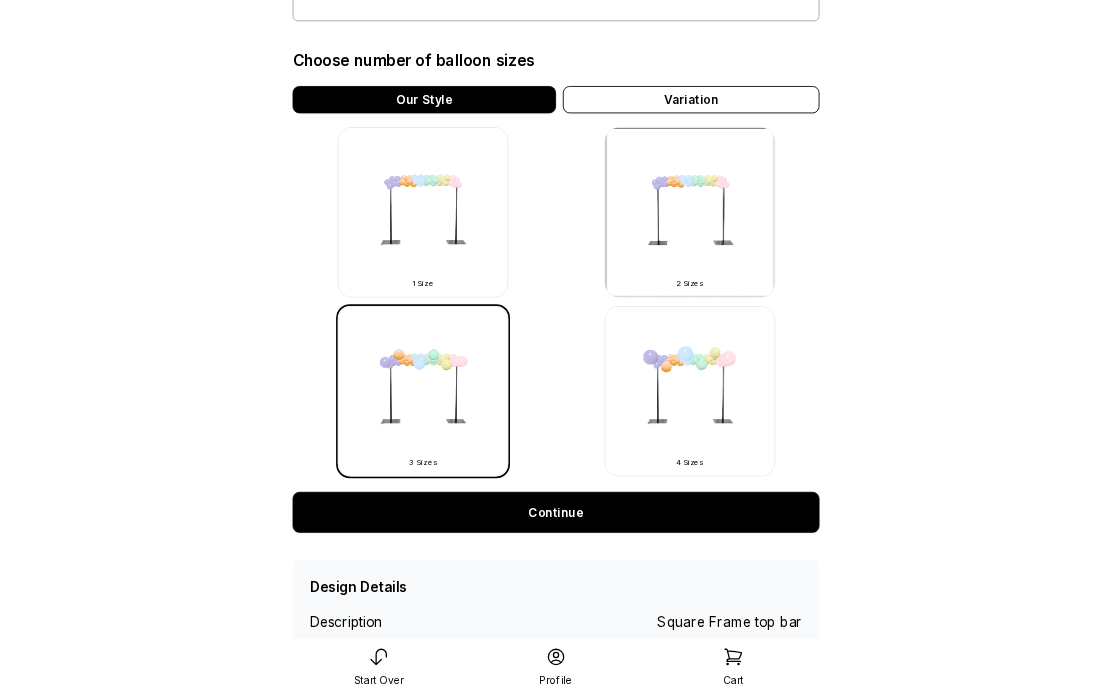 scroll, scrollTop: 517, scrollLeft: 0, axis: vertical 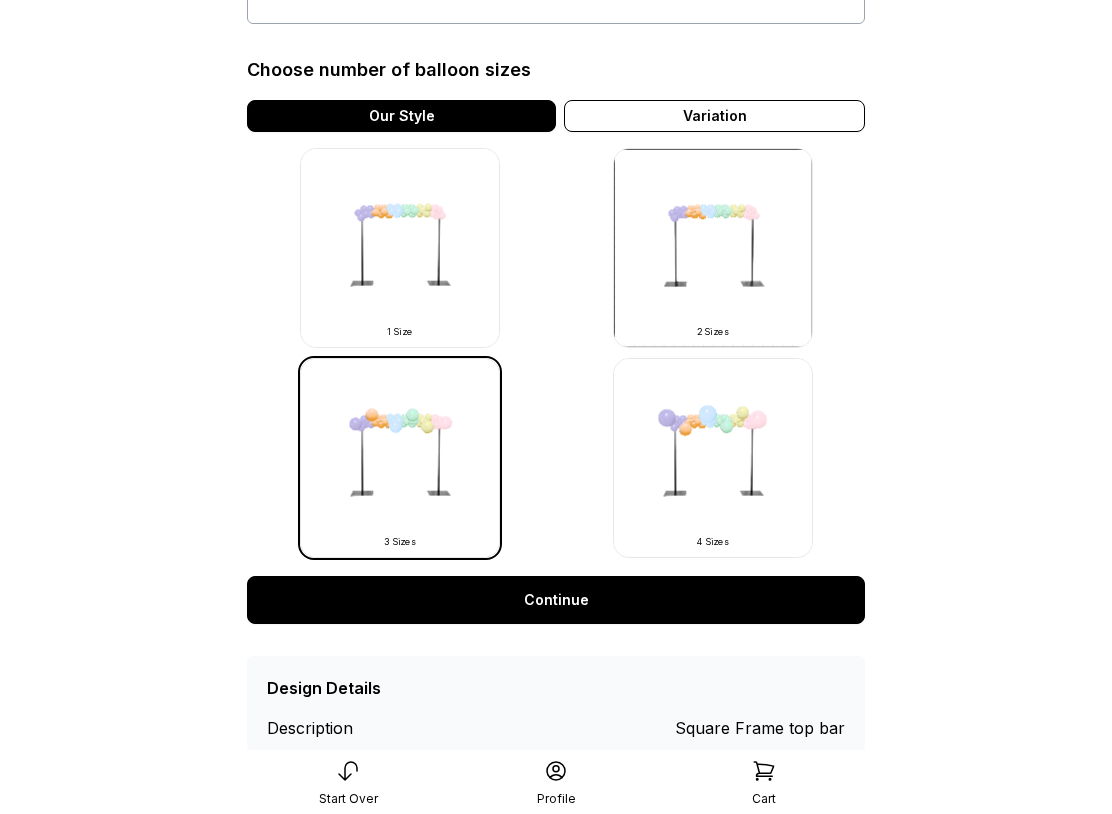 click 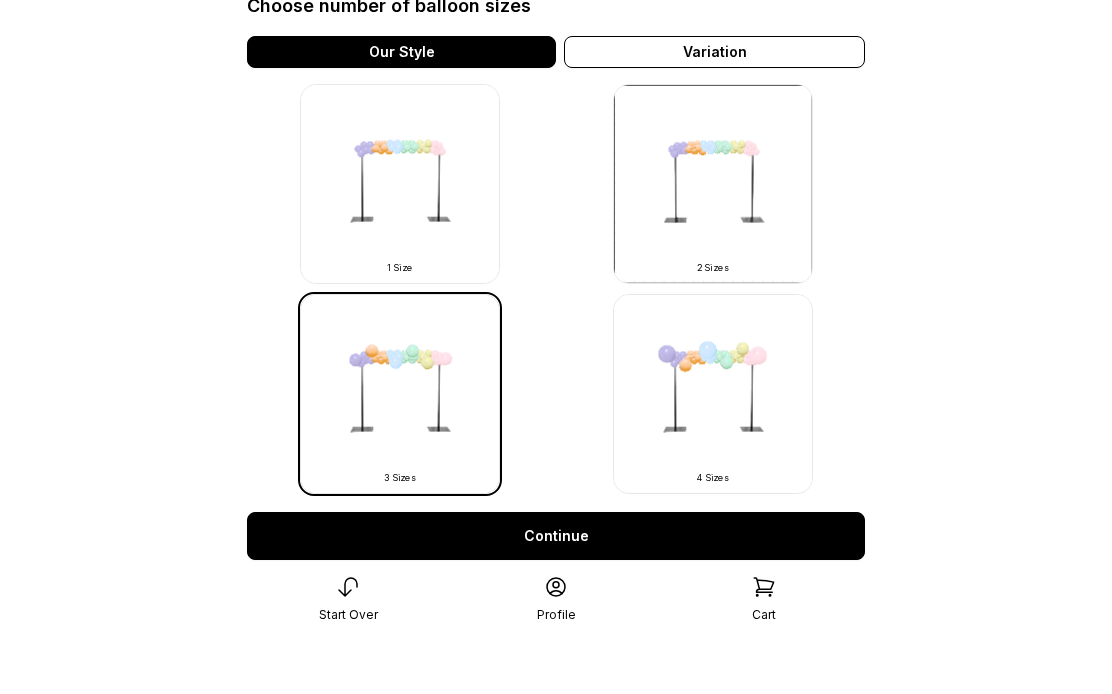 scroll, scrollTop: 581, scrollLeft: 0, axis: vertical 